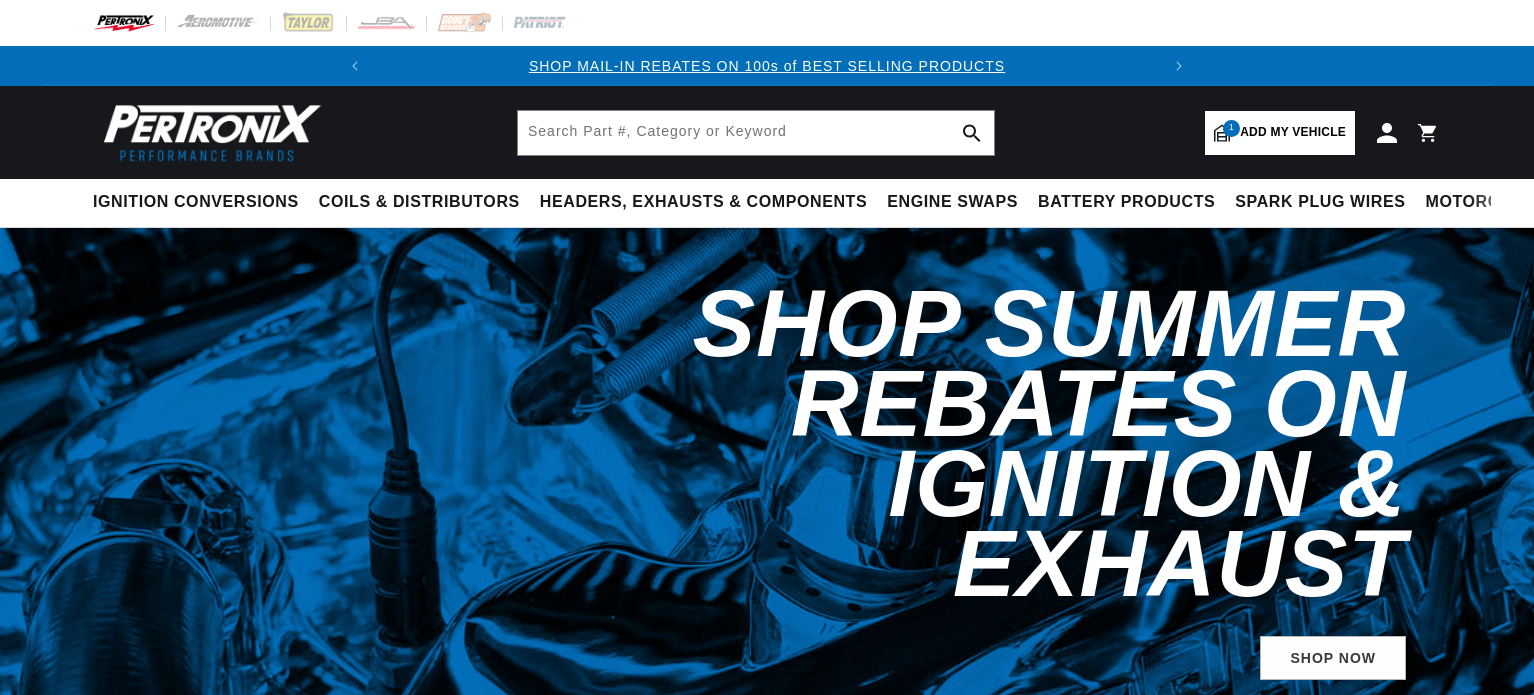scroll, scrollTop: 0, scrollLeft: 0, axis: both 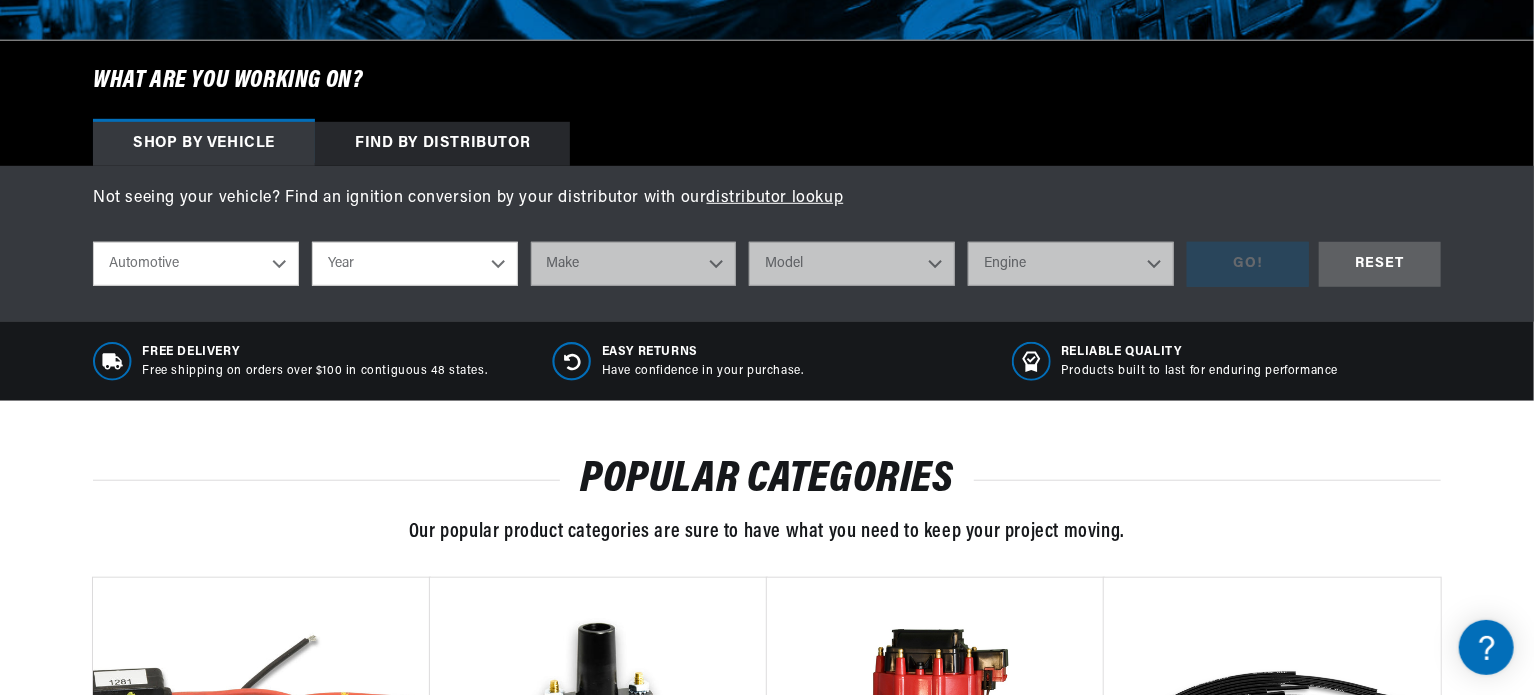 drag, startPoint x: 1535, startPoint y: 101, endPoint x: 1535, endPoint y: 130, distance: 29 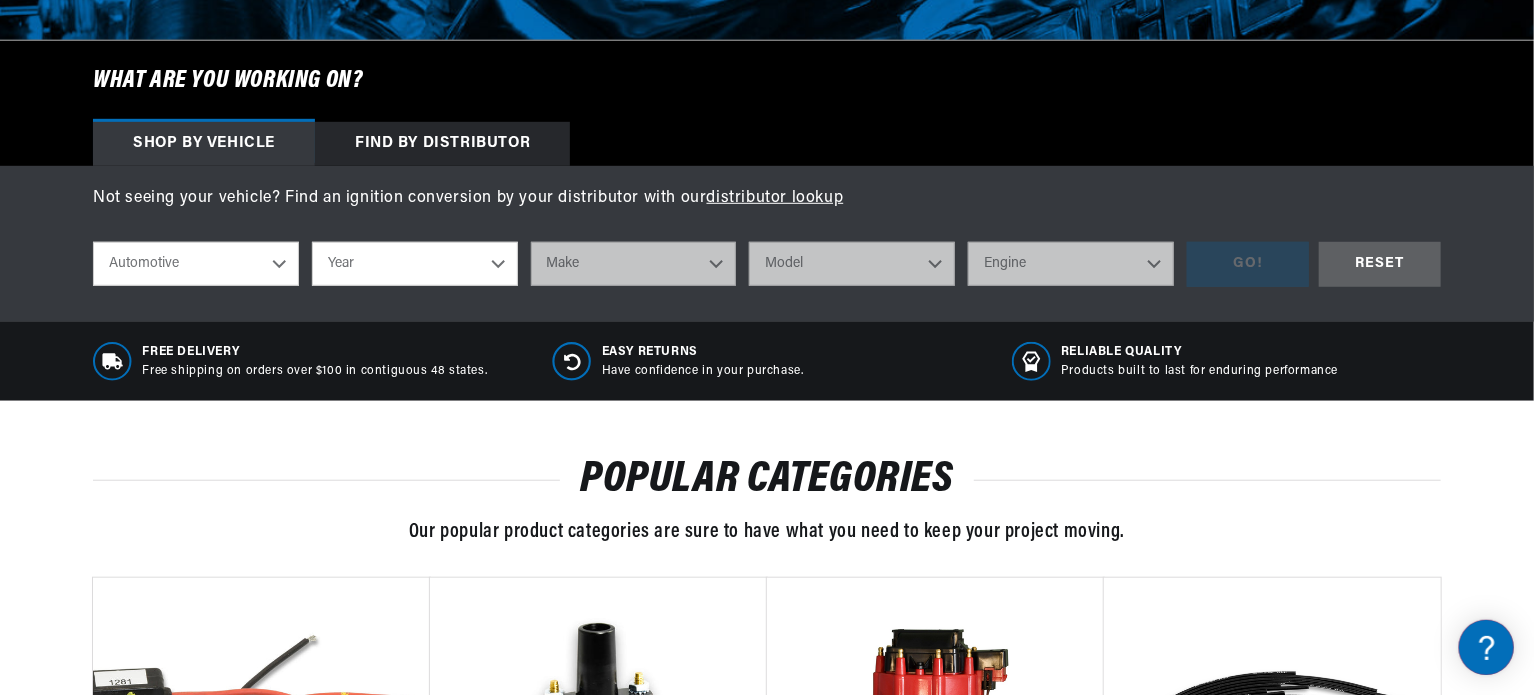scroll, scrollTop: 0, scrollLeft: 0, axis: both 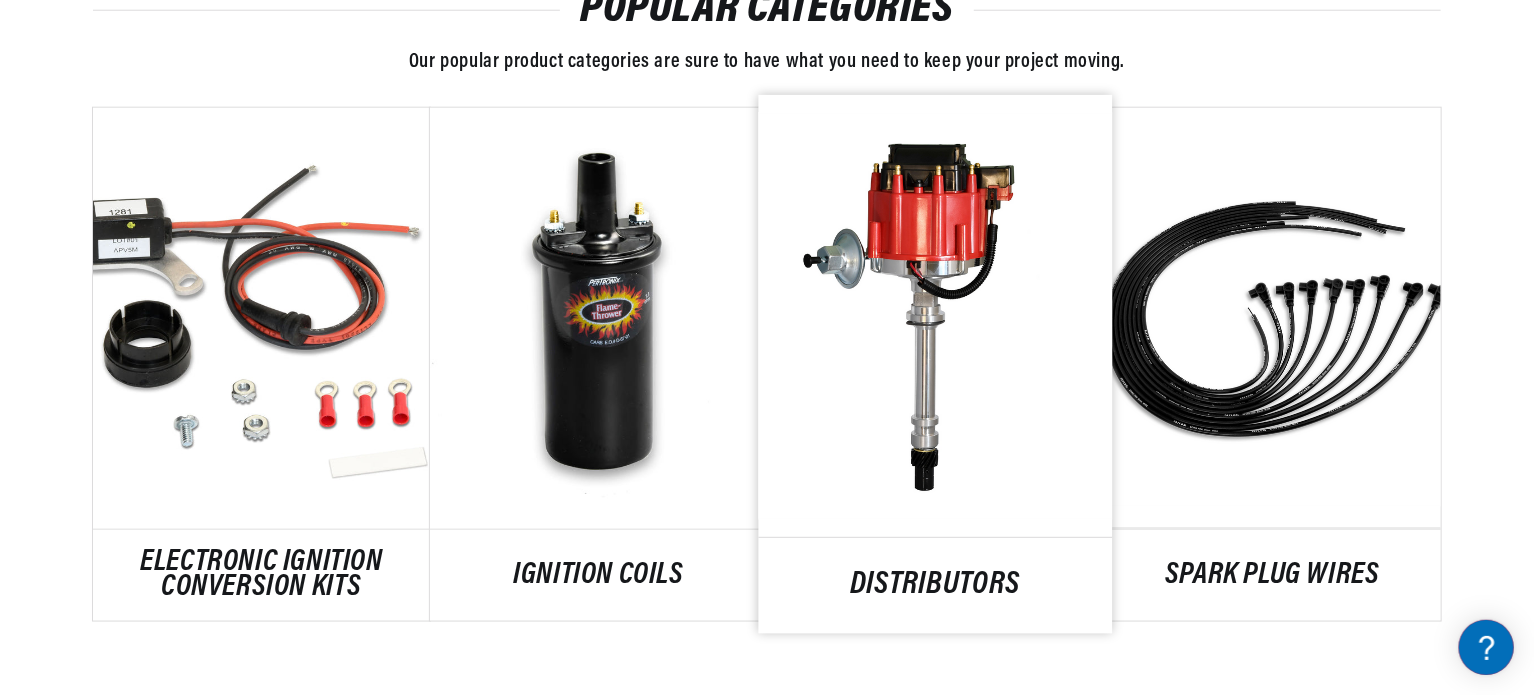 click on "DISTRIBUTORS" at bounding box center (936, 586) 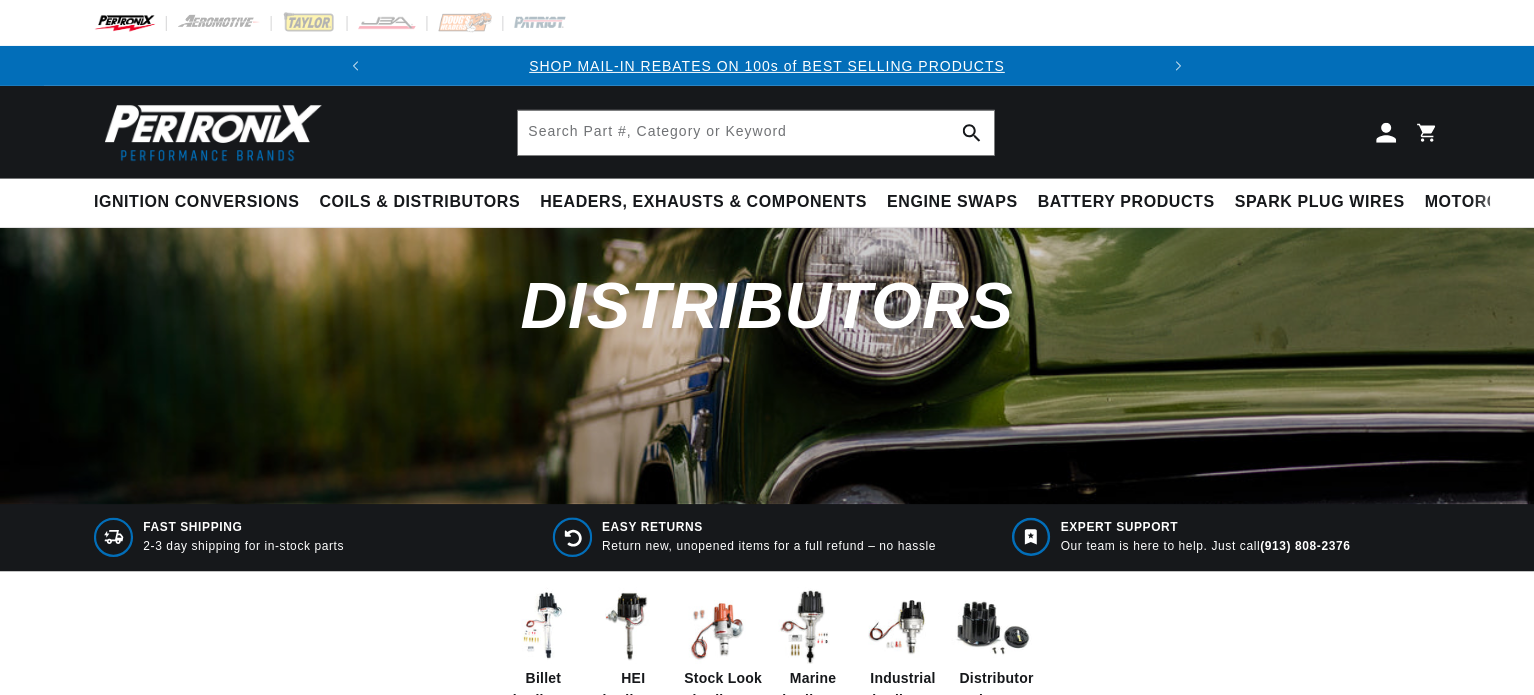 scroll, scrollTop: 0, scrollLeft: 0, axis: both 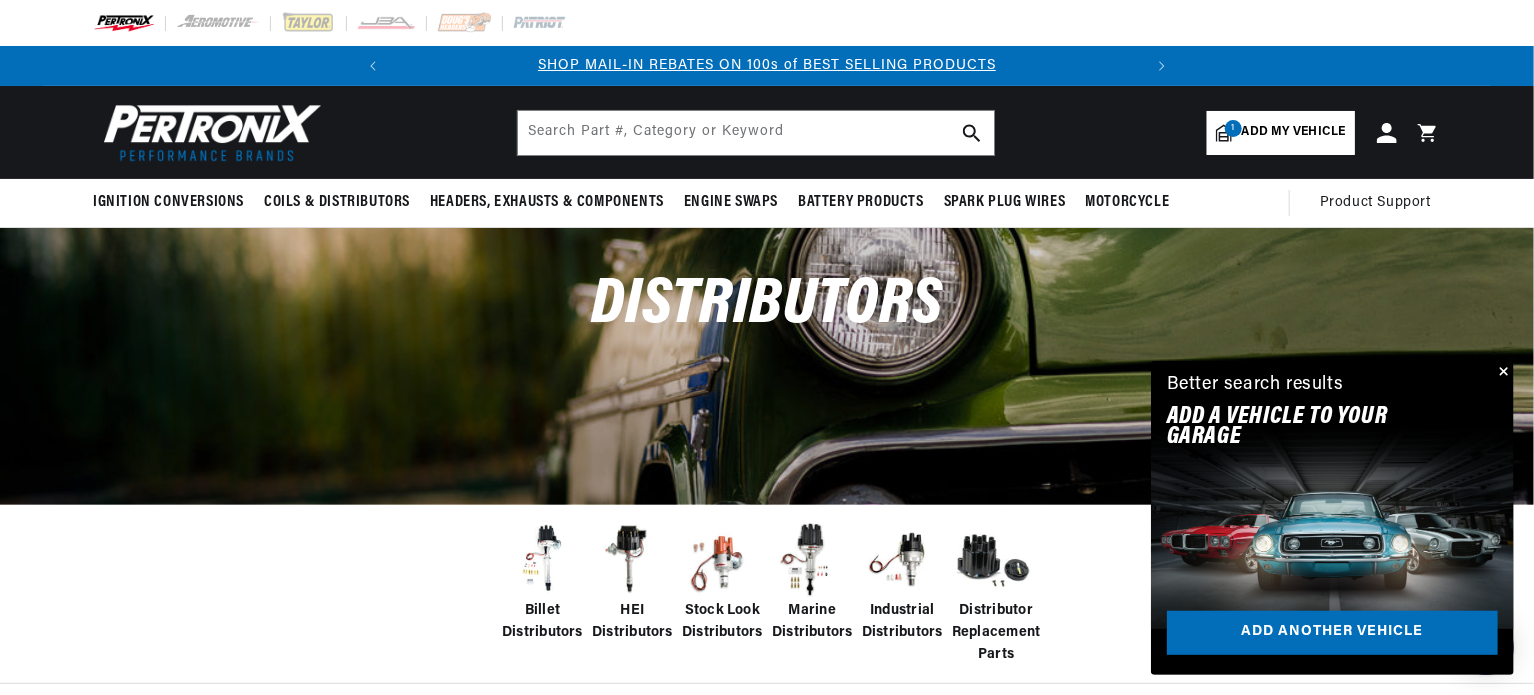 click at bounding box center (632, 560) 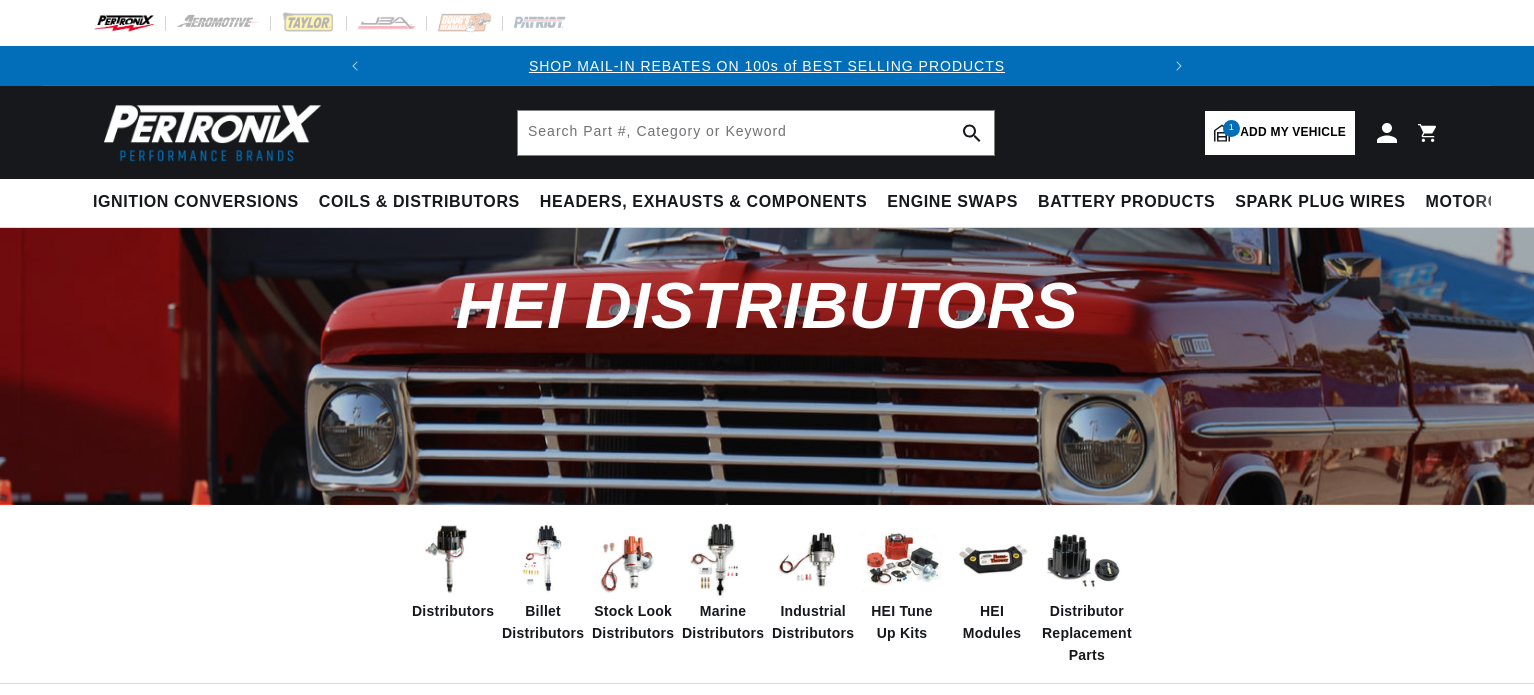scroll, scrollTop: 0, scrollLeft: 0, axis: both 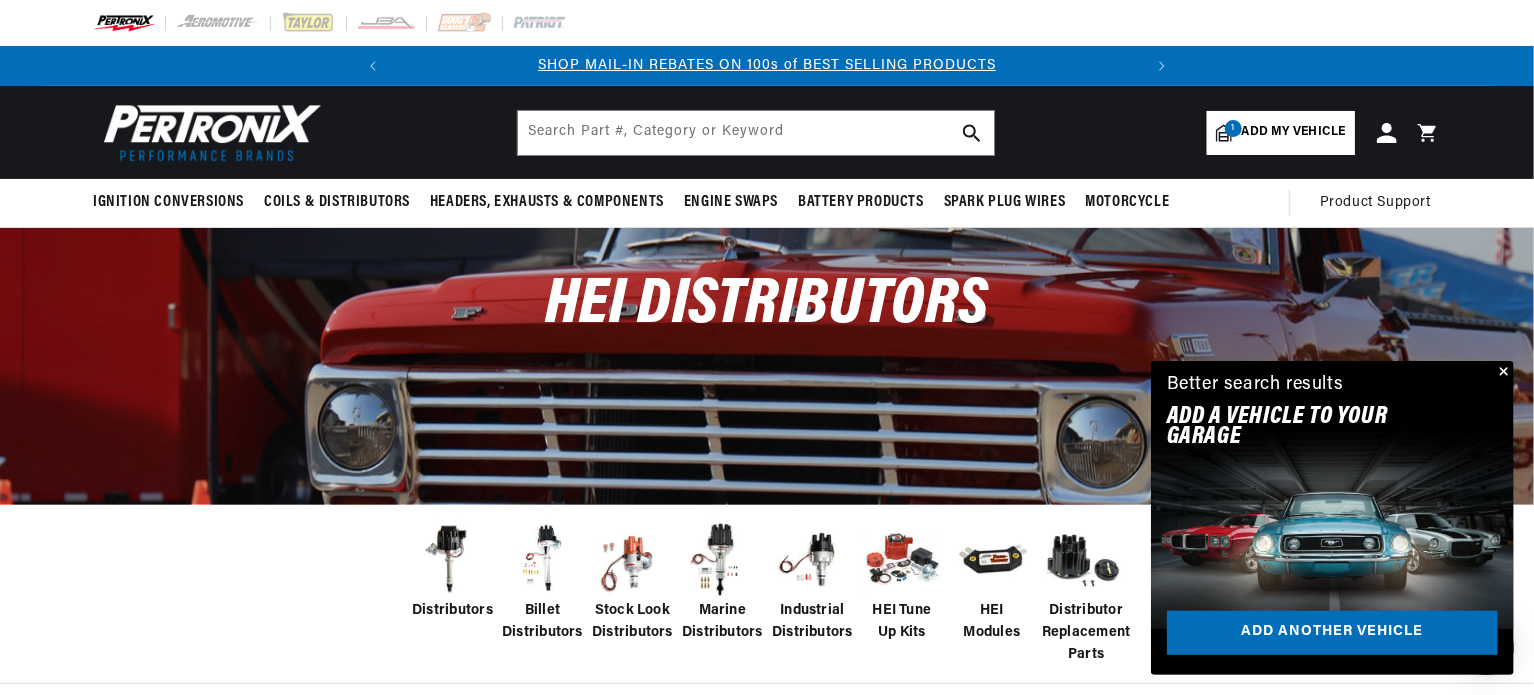 click at bounding box center (1502, 373) 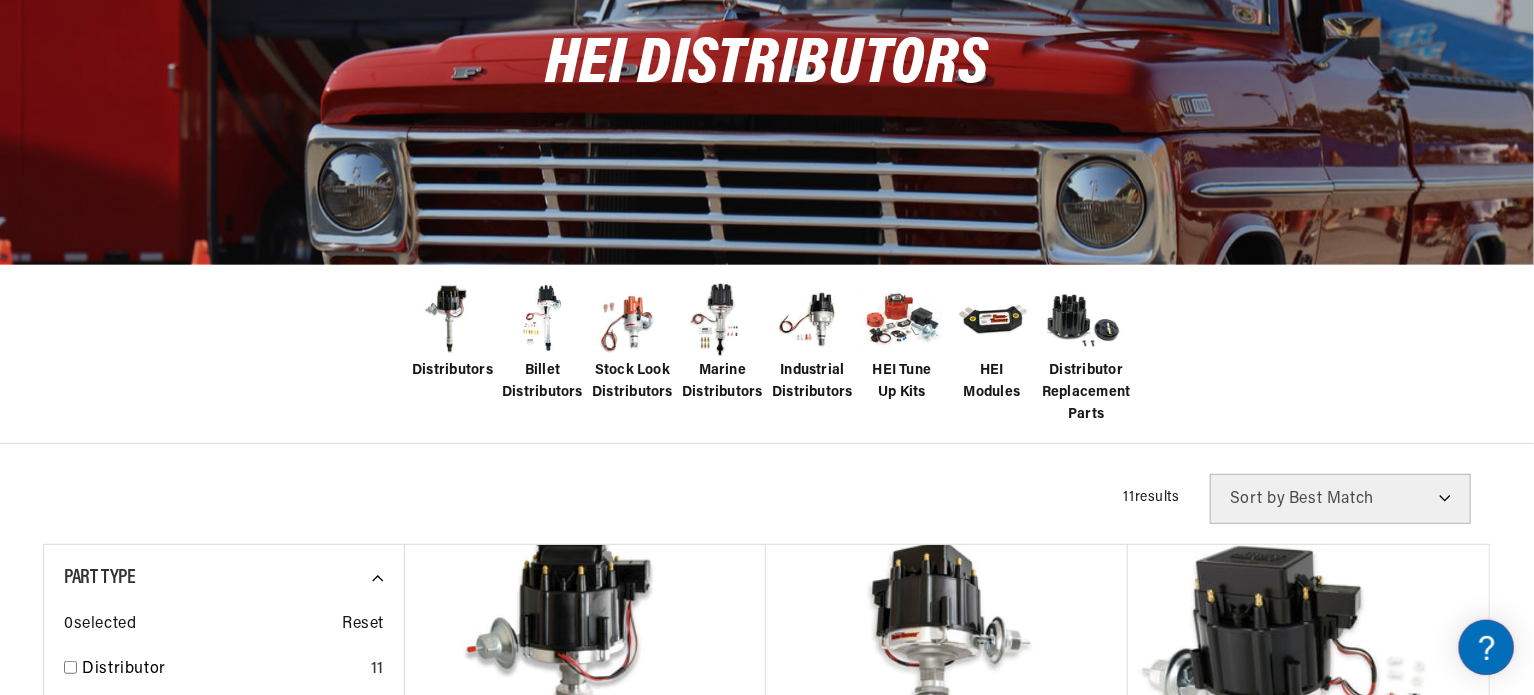 scroll, scrollTop: 309, scrollLeft: 0, axis: vertical 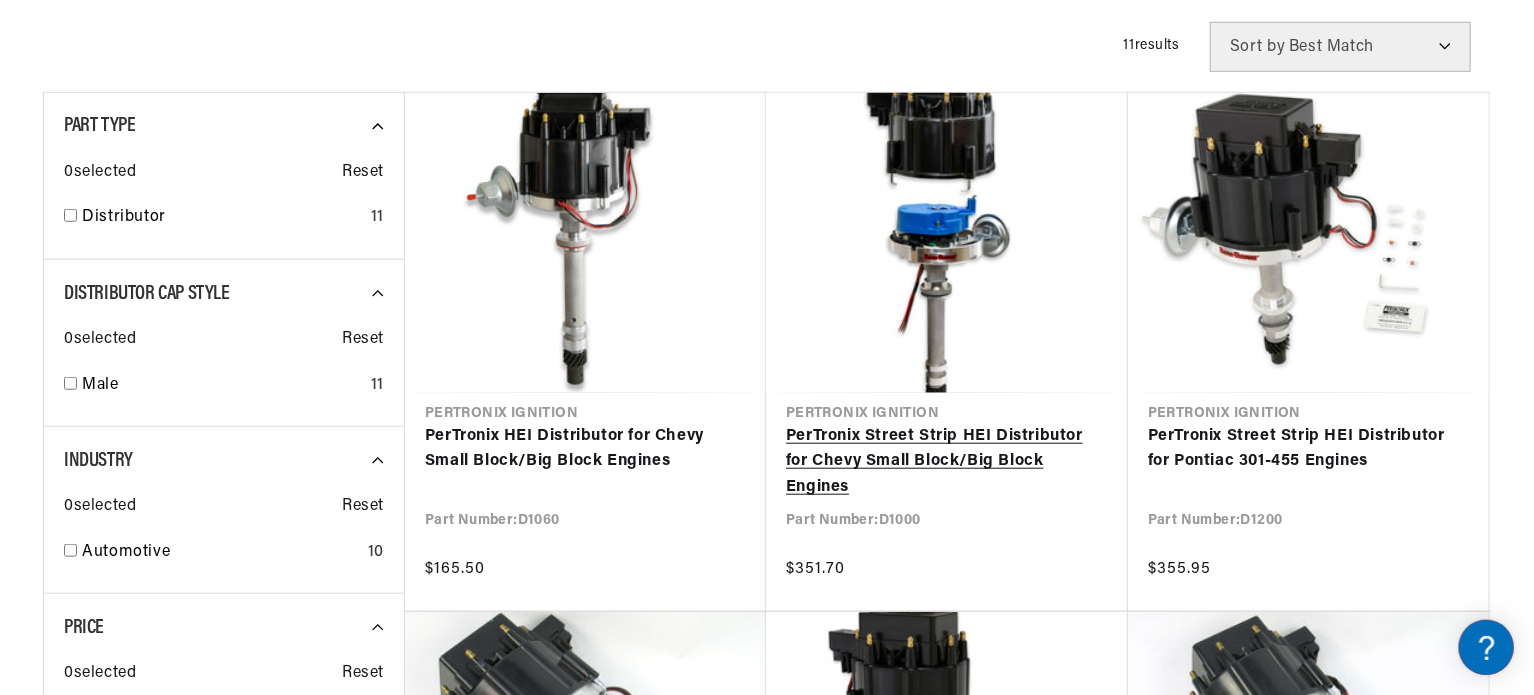 click on "PerTronix Street Strip HEI Distributor for Chevy Small Block/Big Block Engines" at bounding box center [947, 462] 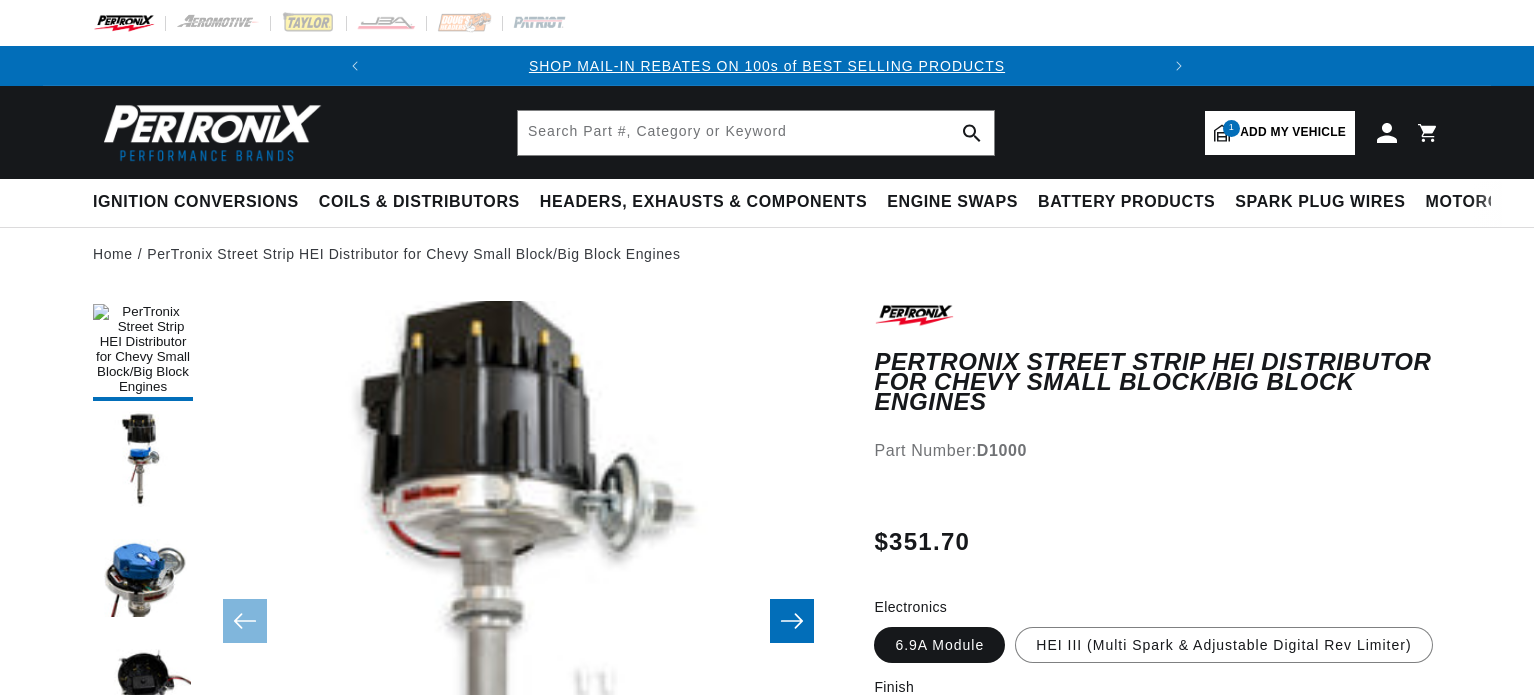scroll, scrollTop: 0, scrollLeft: 0, axis: both 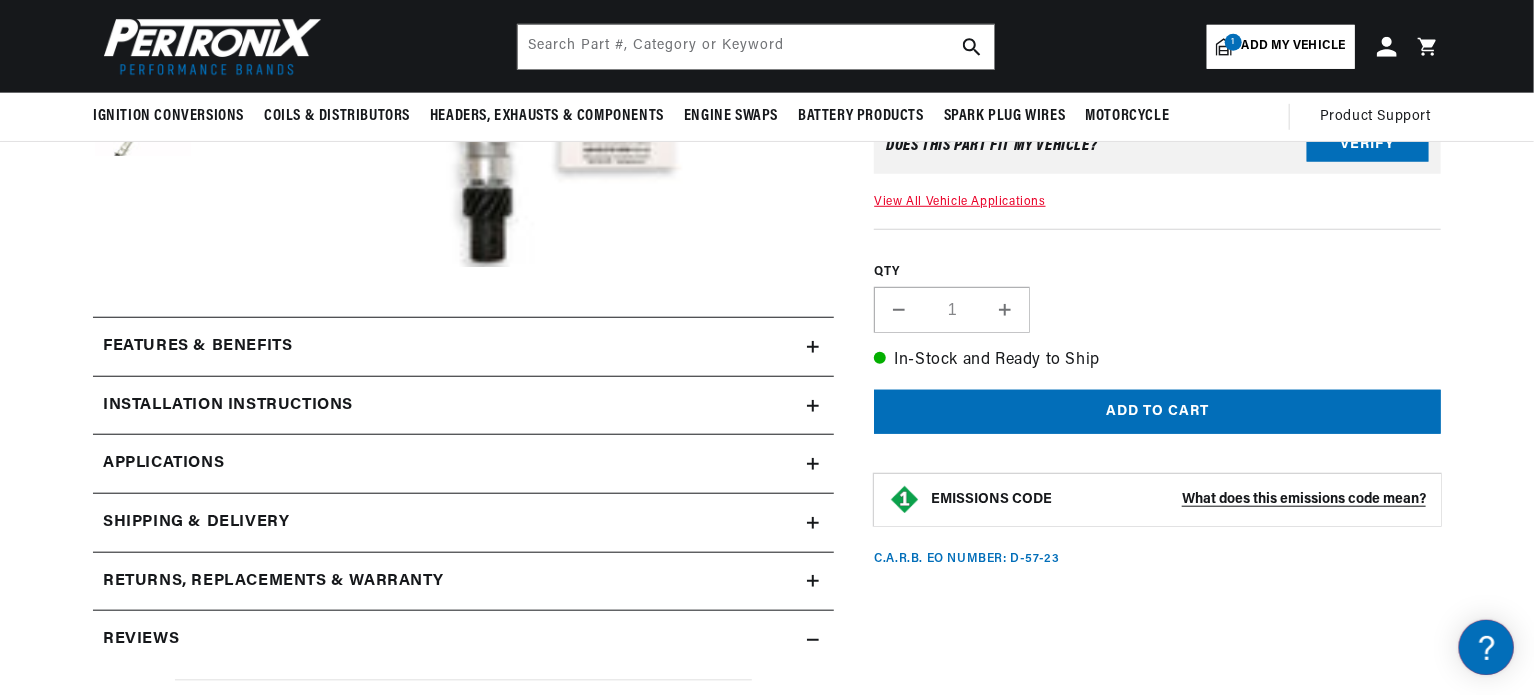 click on "Features & Benefits" at bounding box center [450, 347] 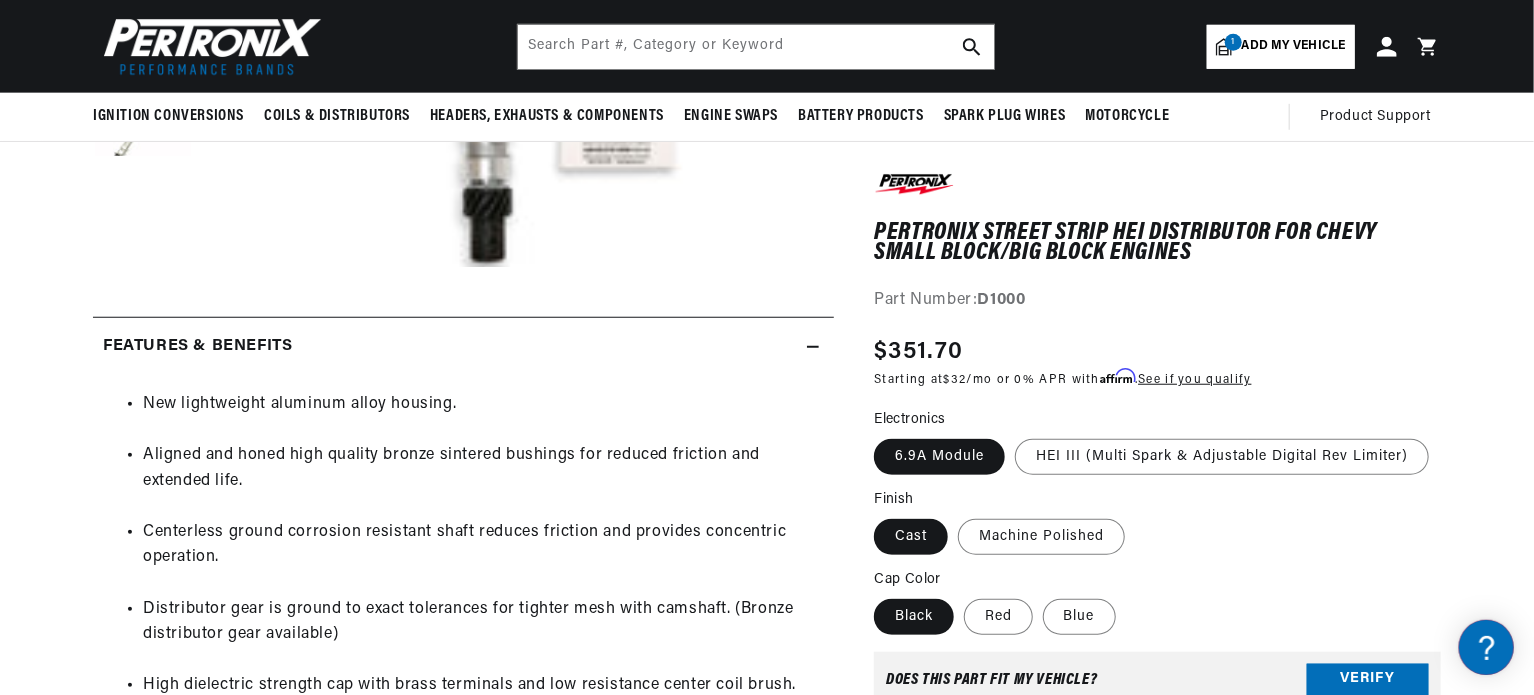 scroll, scrollTop: 0, scrollLeft: 0, axis: both 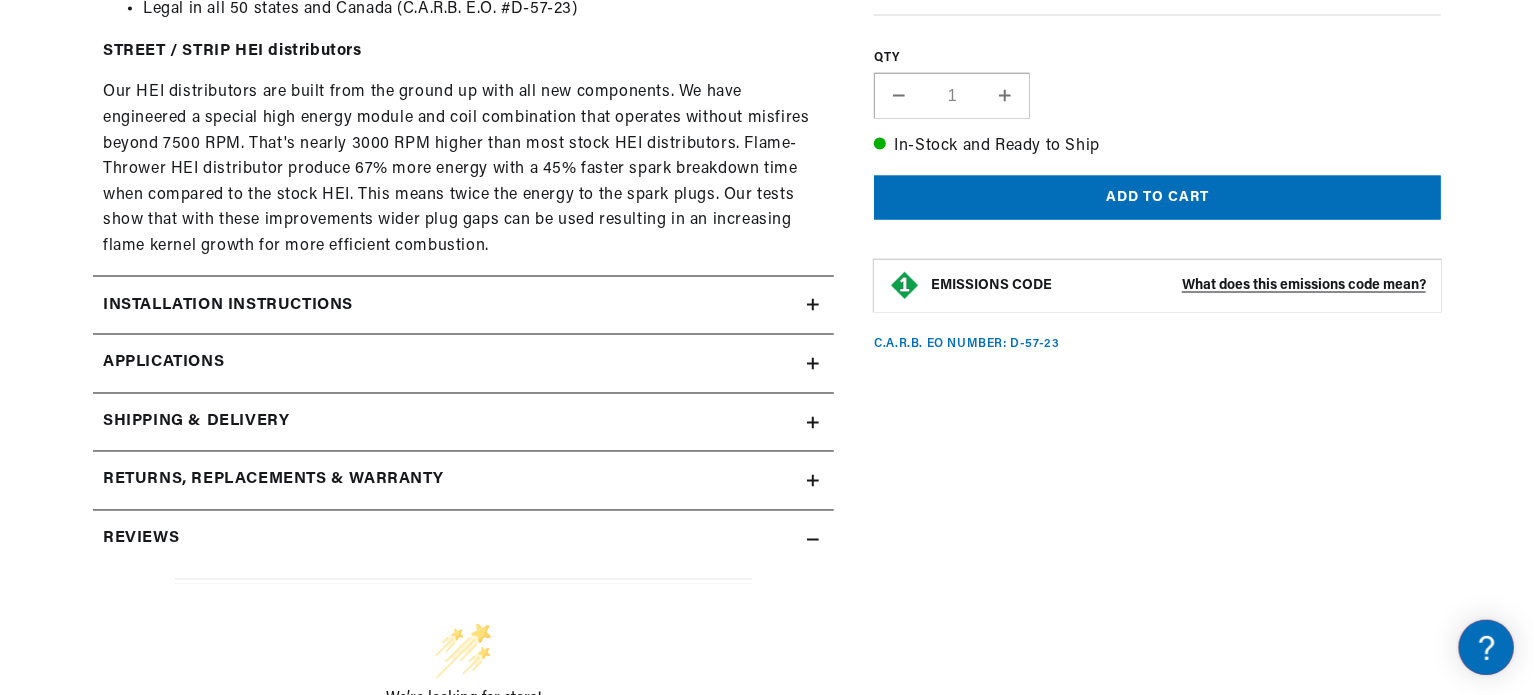 click 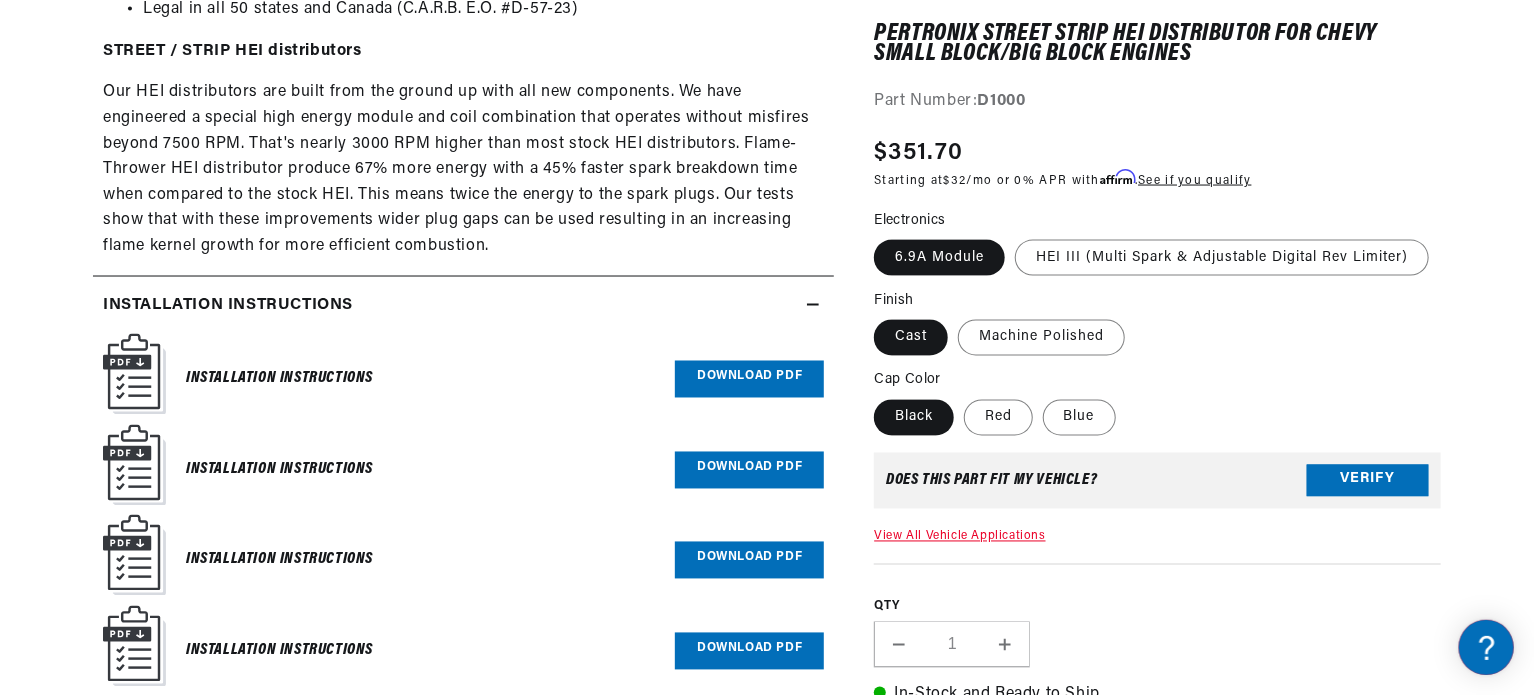 click on "Download PDF" at bounding box center [749, 379] 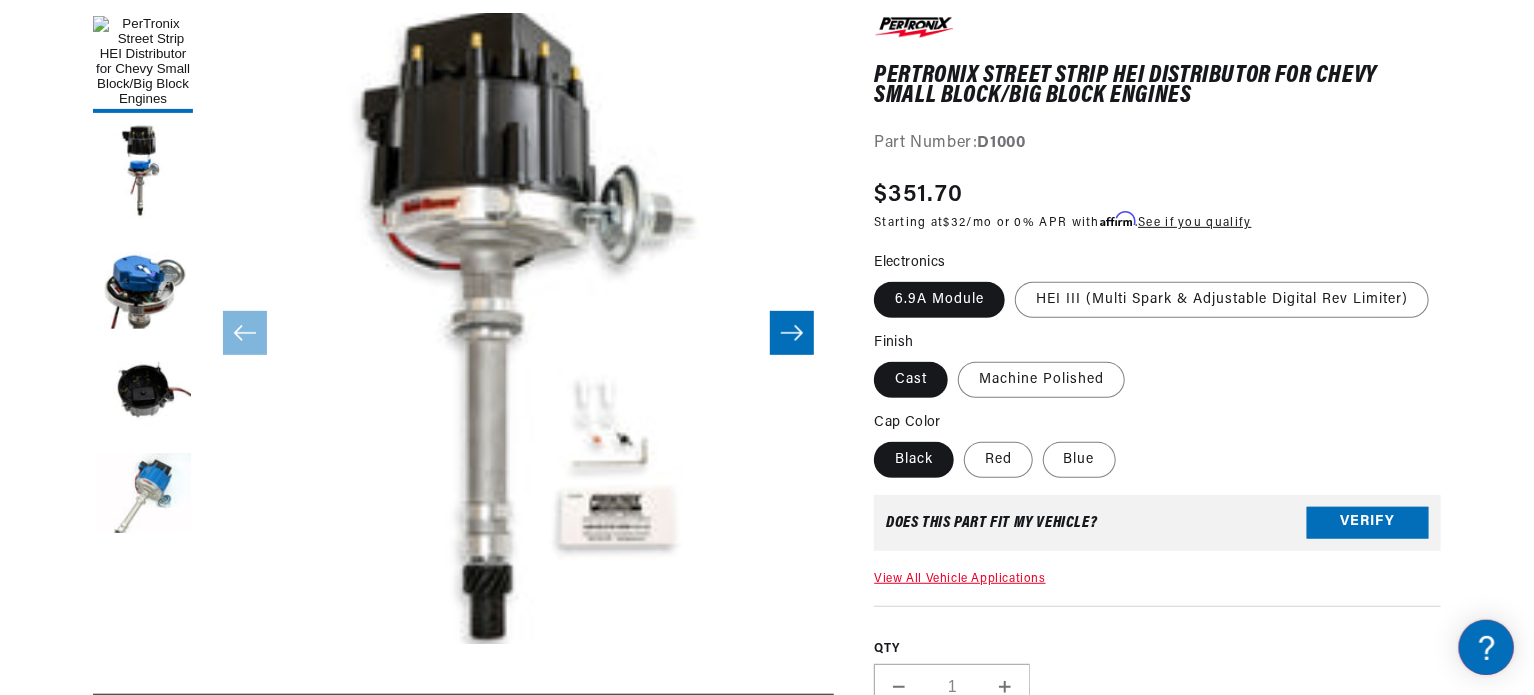 scroll, scrollTop: 0, scrollLeft: 0, axis: both 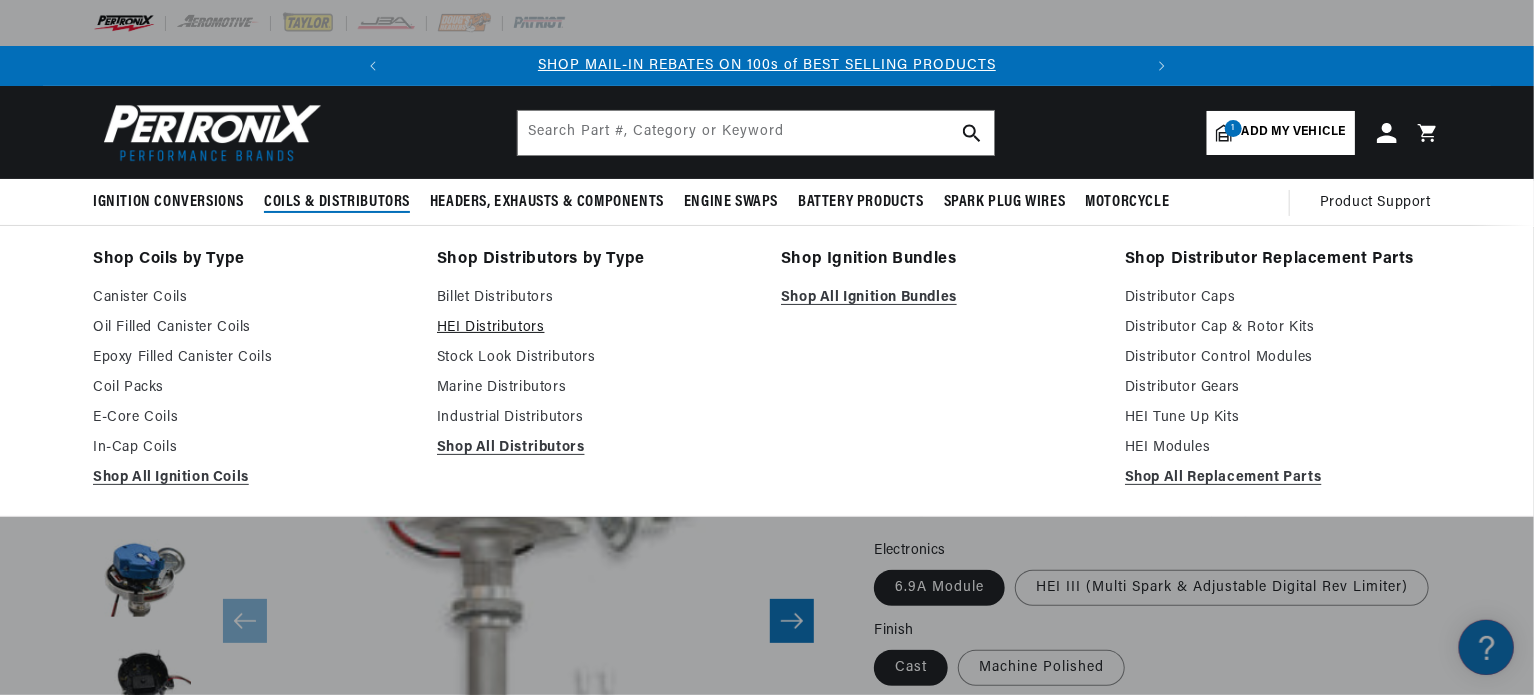 click on "HEI Distributors" at bounding box center (595, 328) 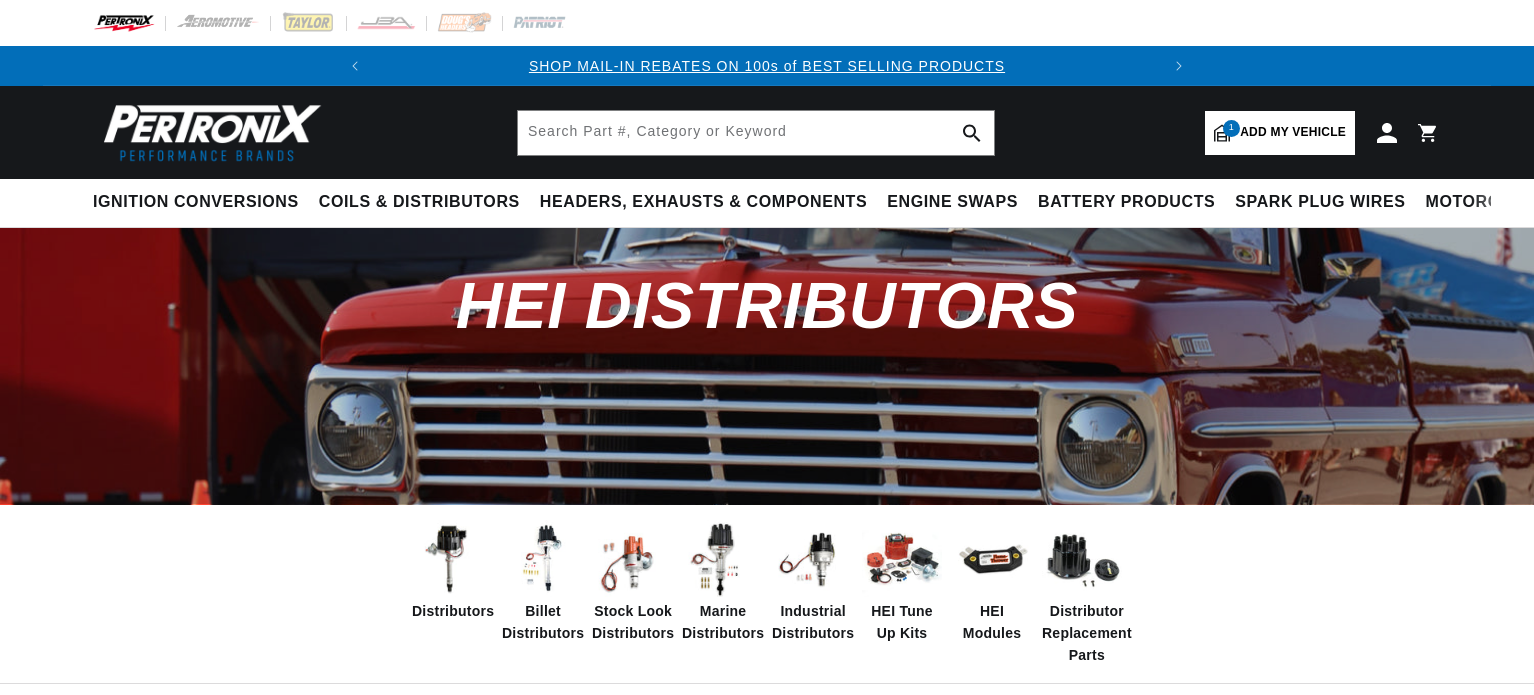 scroll, scrollTop: 0, scrollLeft: 0, axis: both 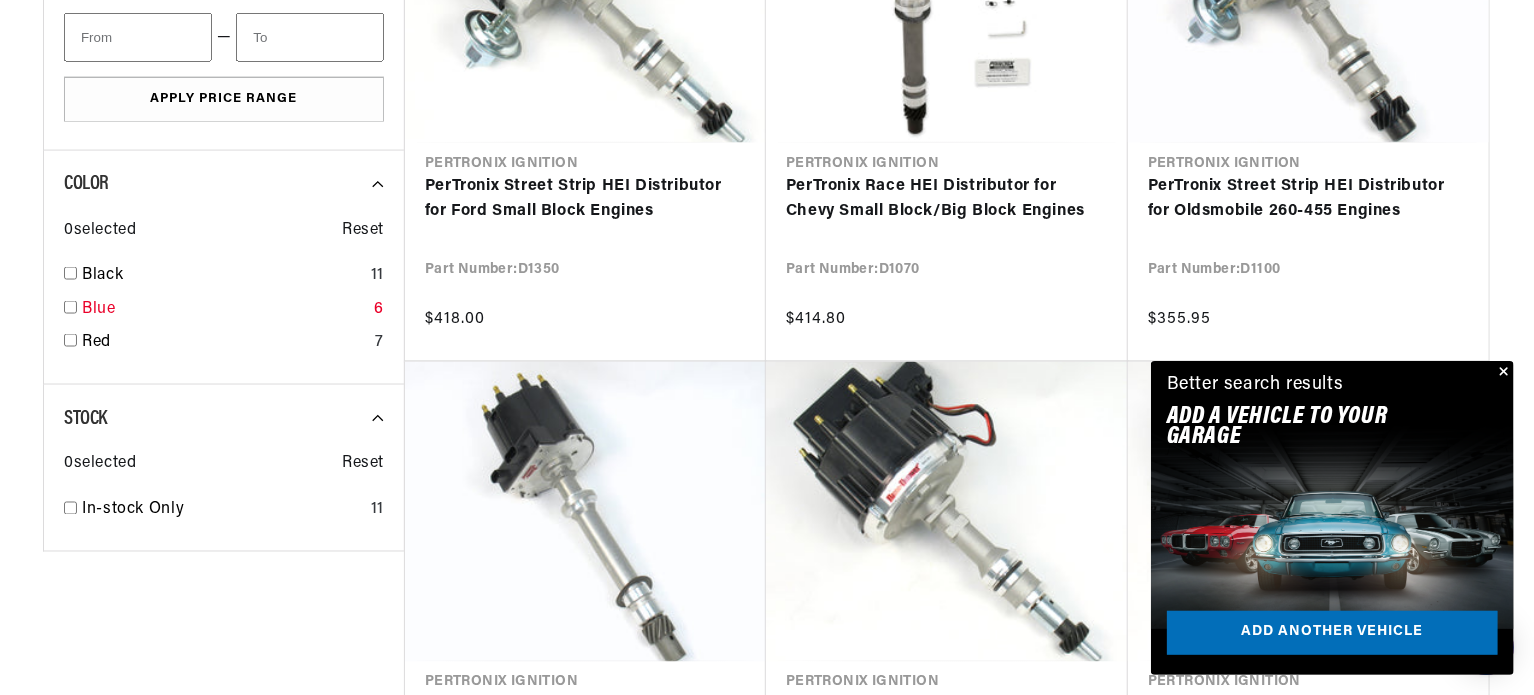 click on "Blue" at bounding box center (224, 310) 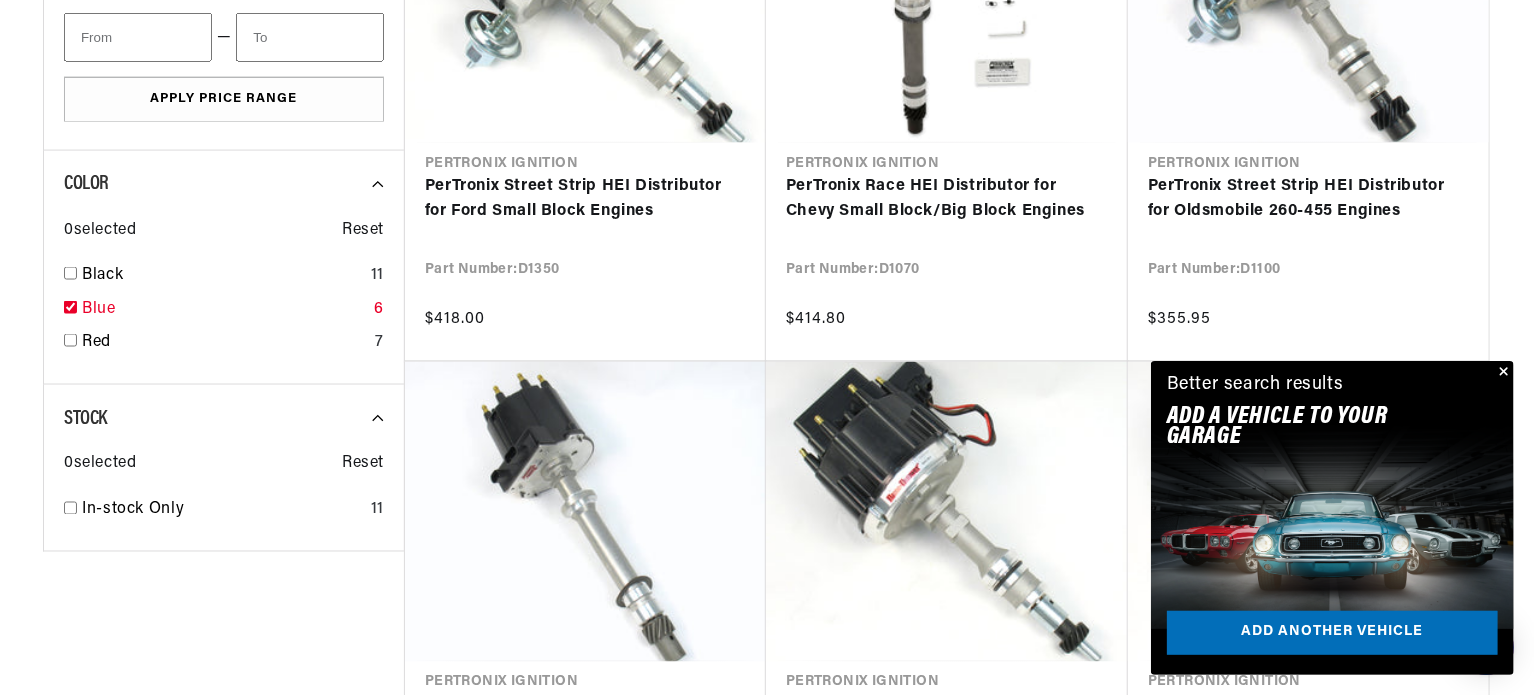checkbox on "true" 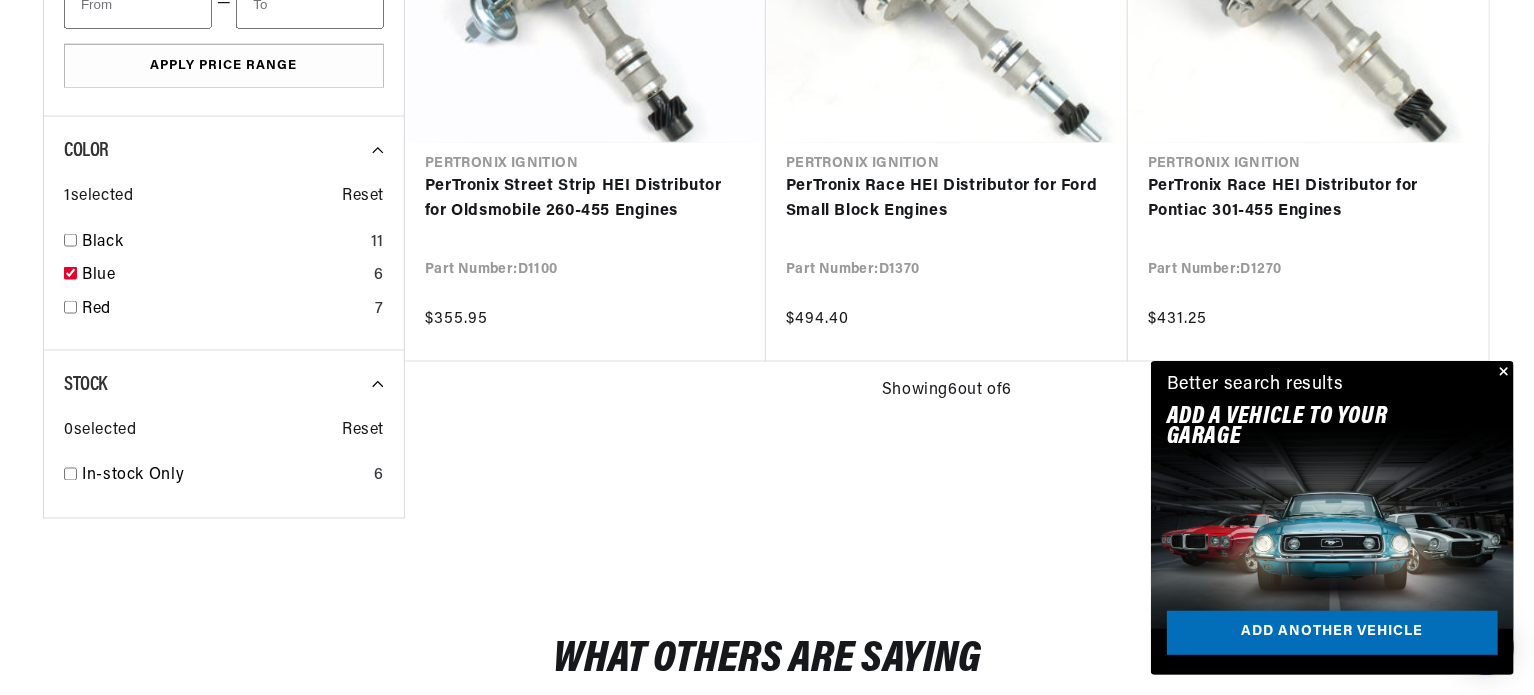 click at bounding box center [1502, 373] 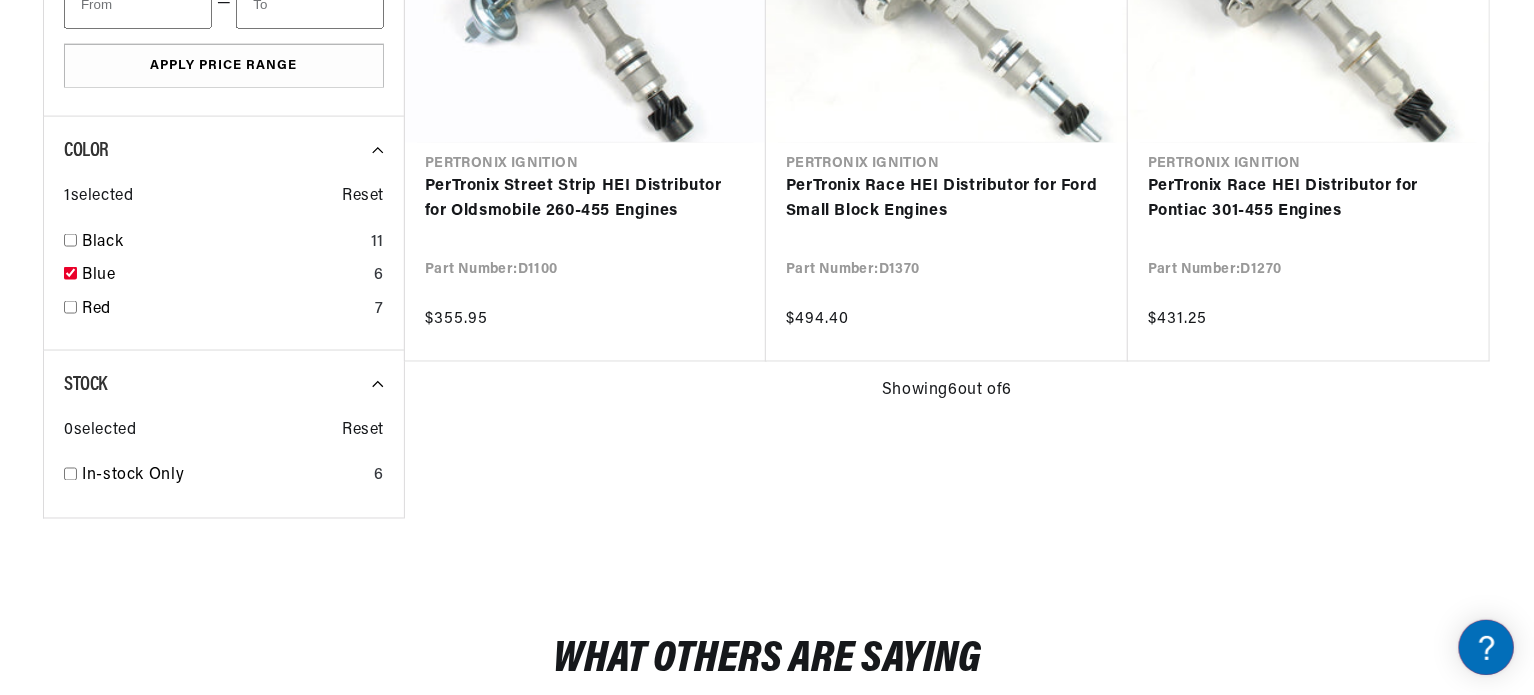 scroll, scrollTop: 0, scrollLeft: 33, axis: horizontal 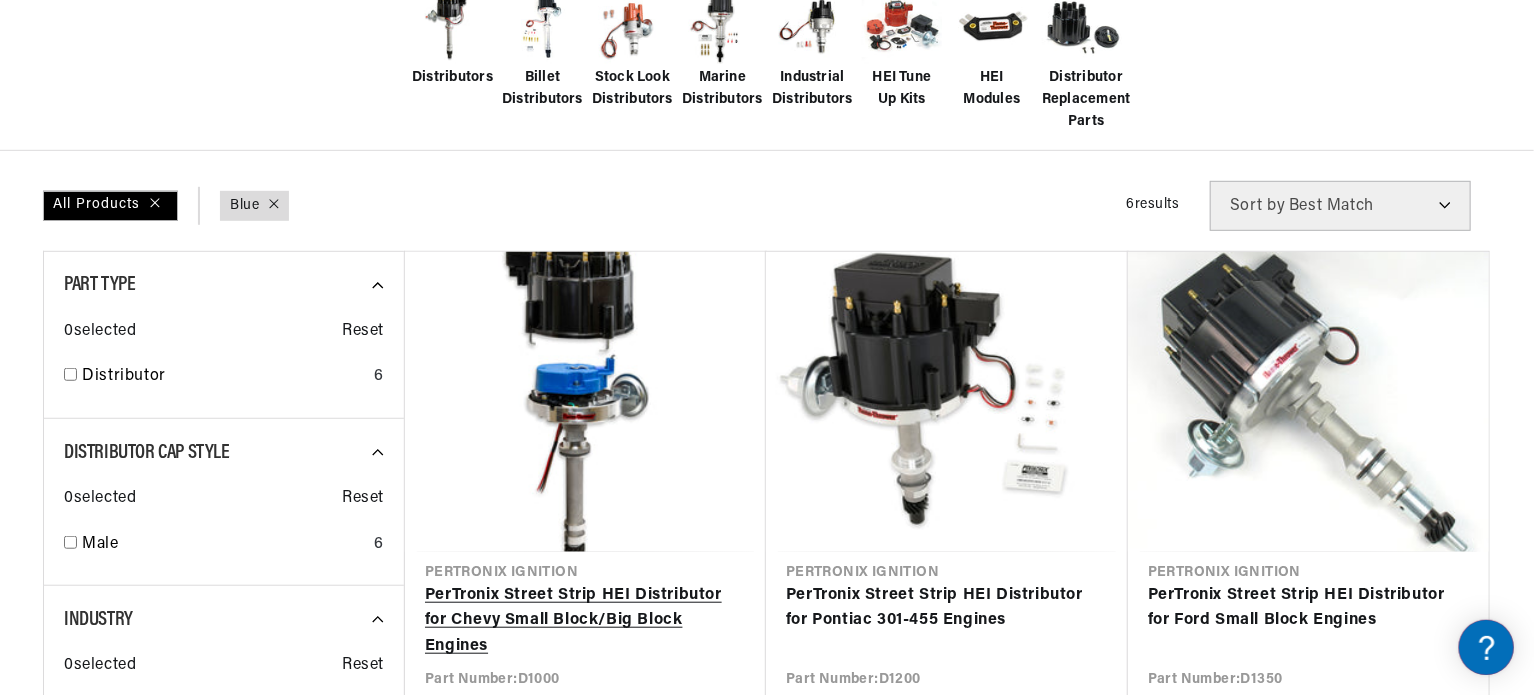 click on "PerTronix Street Strip HEI Distributor for Chevy Small Block/Big Block Engines" at bounding box center [585, 621] 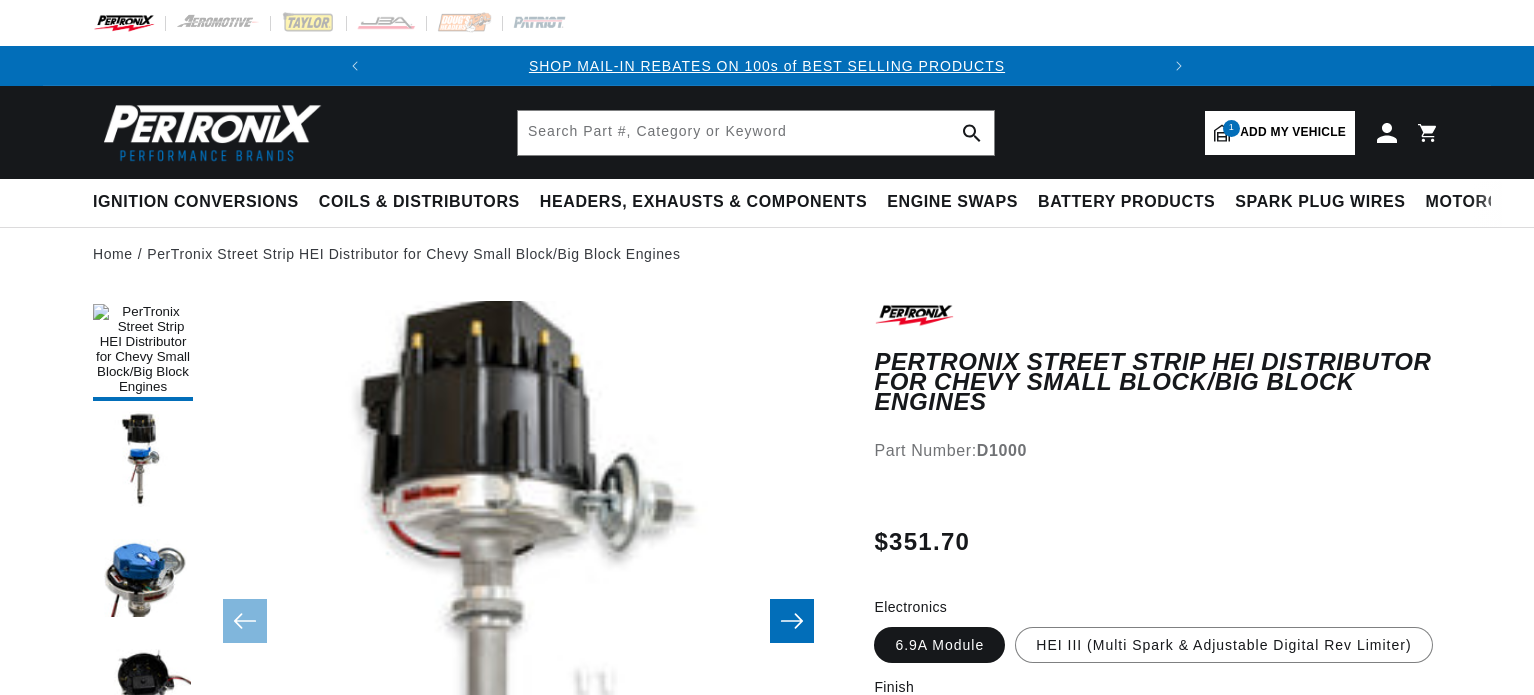 scroll, scrollTop: 0, scrollLeft: 0, axis: both 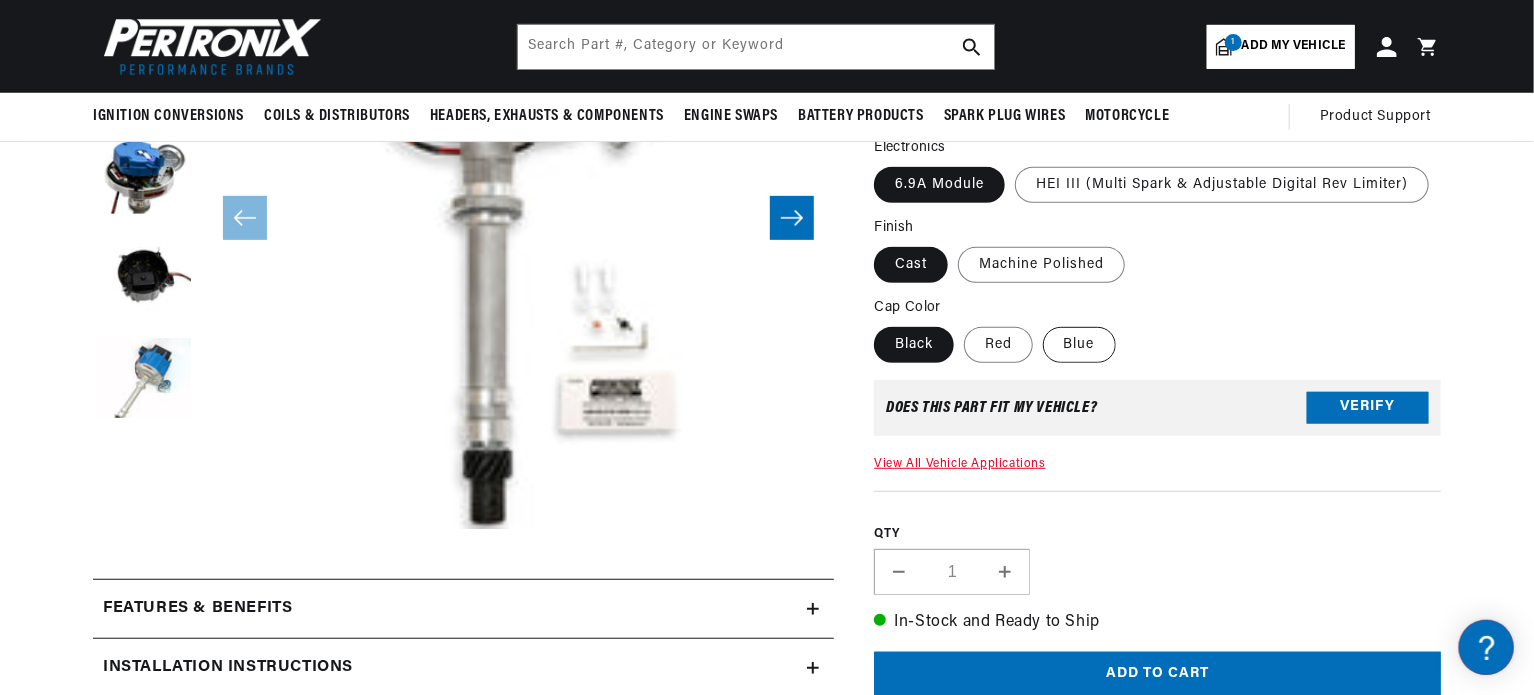 click on "Blue" at bounding box center (1079, 345) 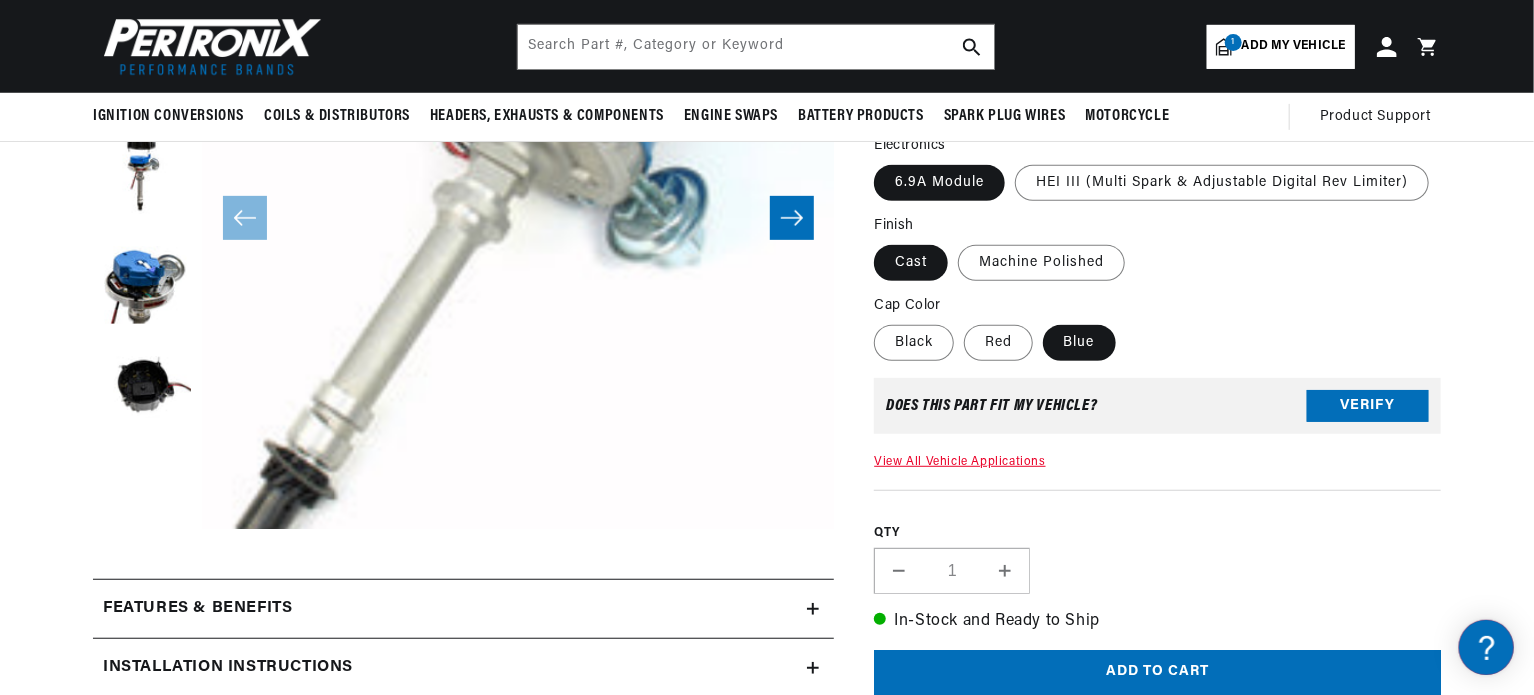 scroll, scrollTop: 0, scrollLeft: 0, axis: both 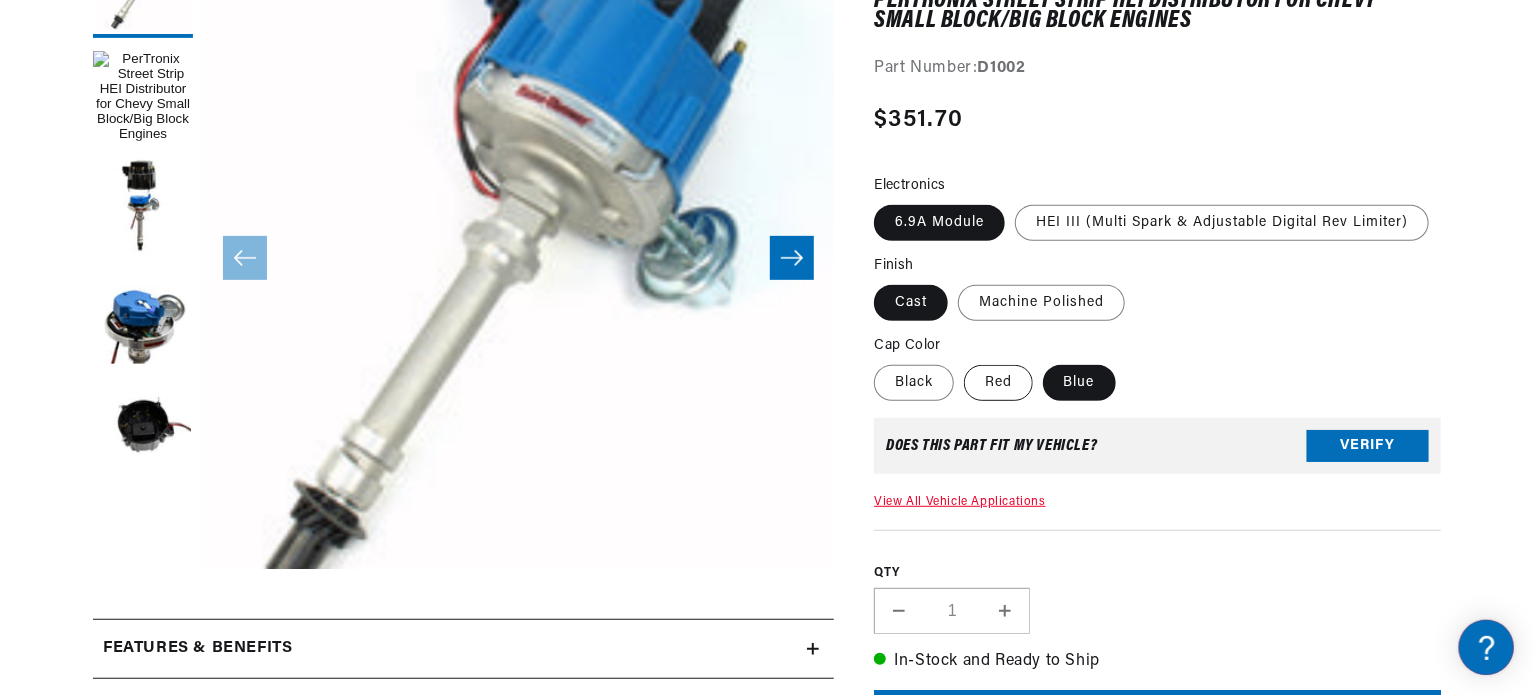 click on "Red" at bounding box center [998, 383] 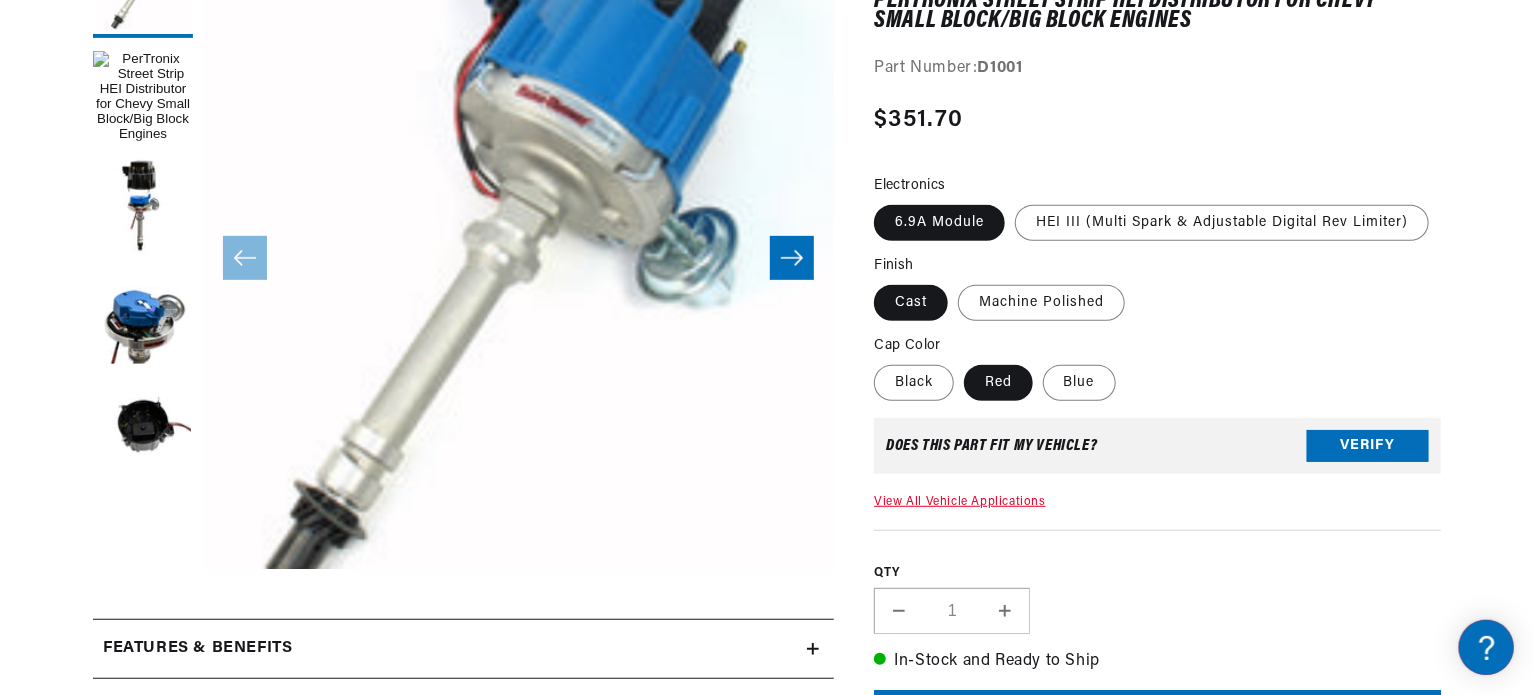 click on "PerTronix Street Strip HEI Distributor for Chevy Small Block/Big Block Engines
PerTronix Street Strip HEI Distributor for Chevy Small Block/Big Block Engines
Part Number:  D1001
Image 5 is now available in gallery view
Skip to product information
Open media 5 in modal
Open media 1 in modal
Open media 2 in modal" at bounding box center (767, 682) 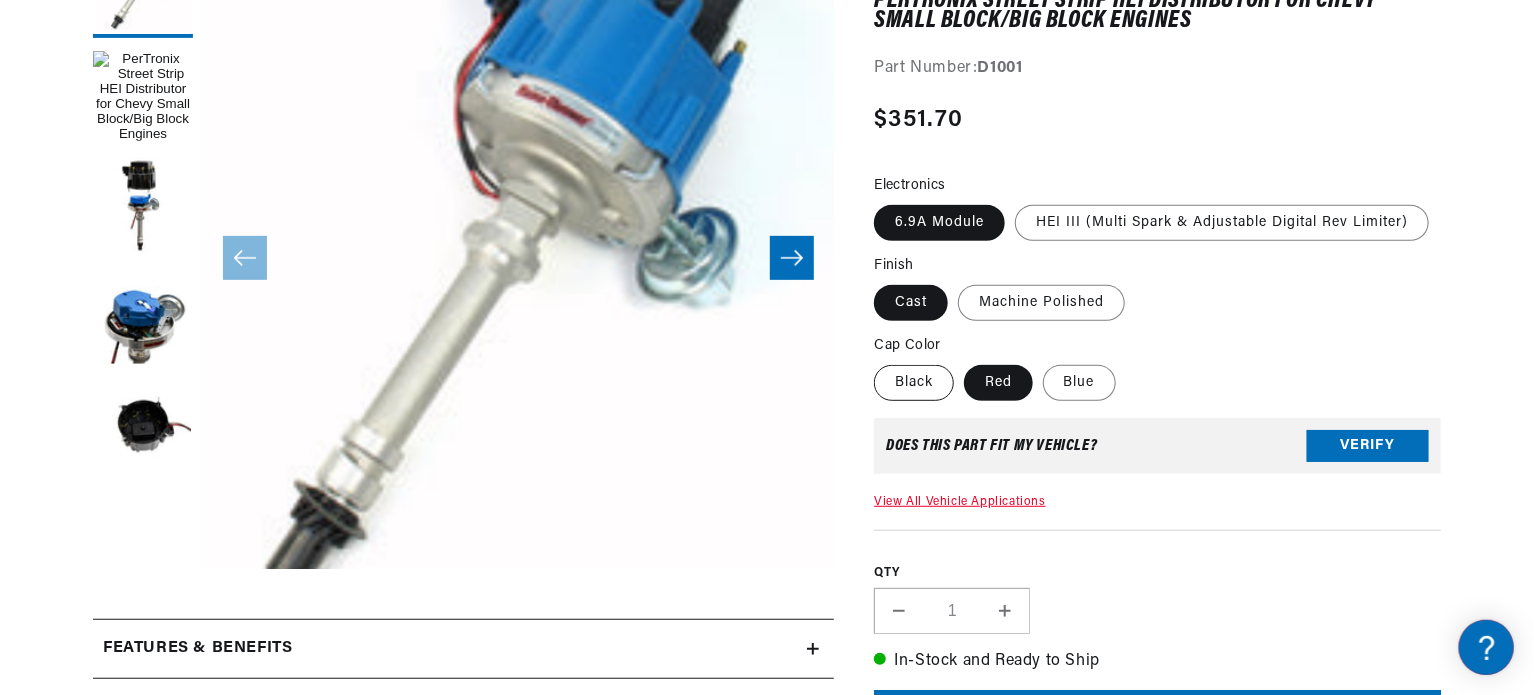 scroll, scrollTop: 0, scrollLeft: 746, axis: horizontal 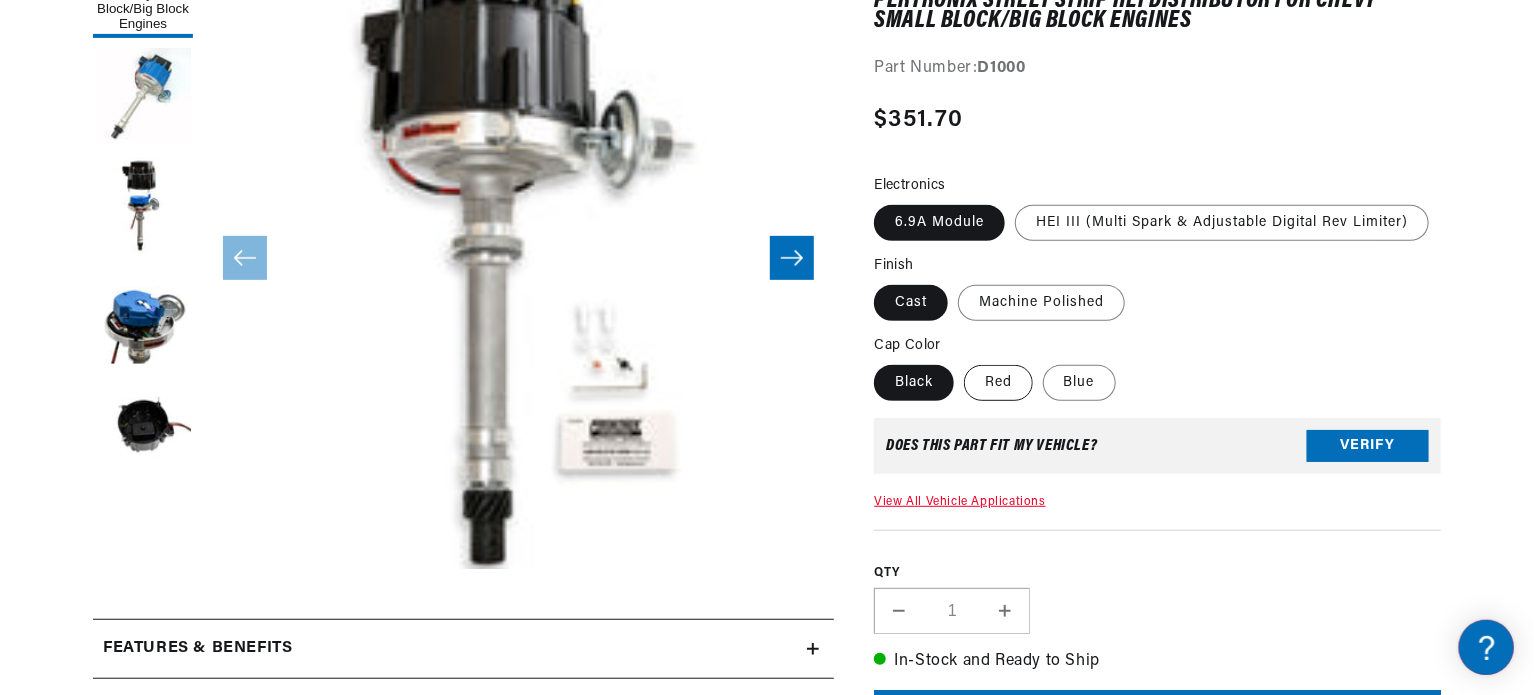 click on "Red" at bounding box center (998, 383) 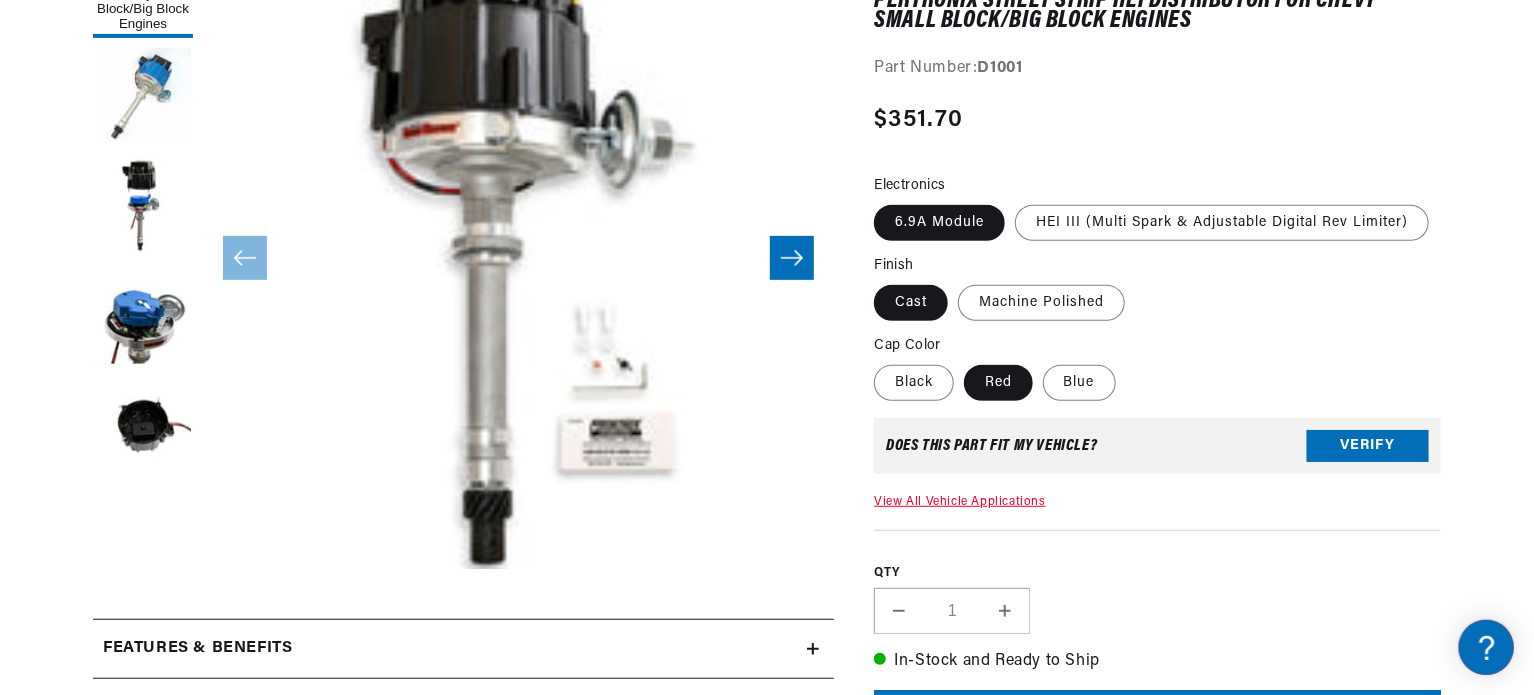 click 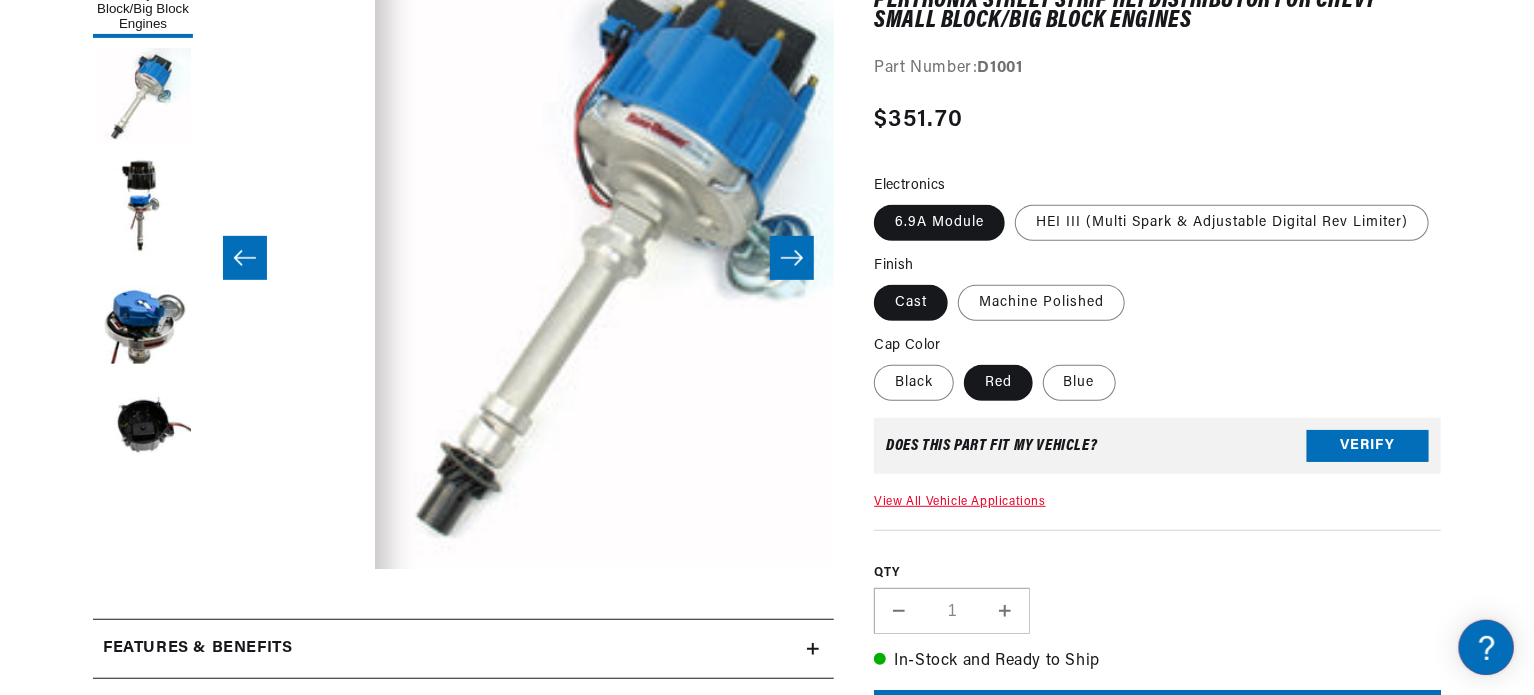scroll, scrollTop: 0, scrollLeft: 631, axis: horizontal 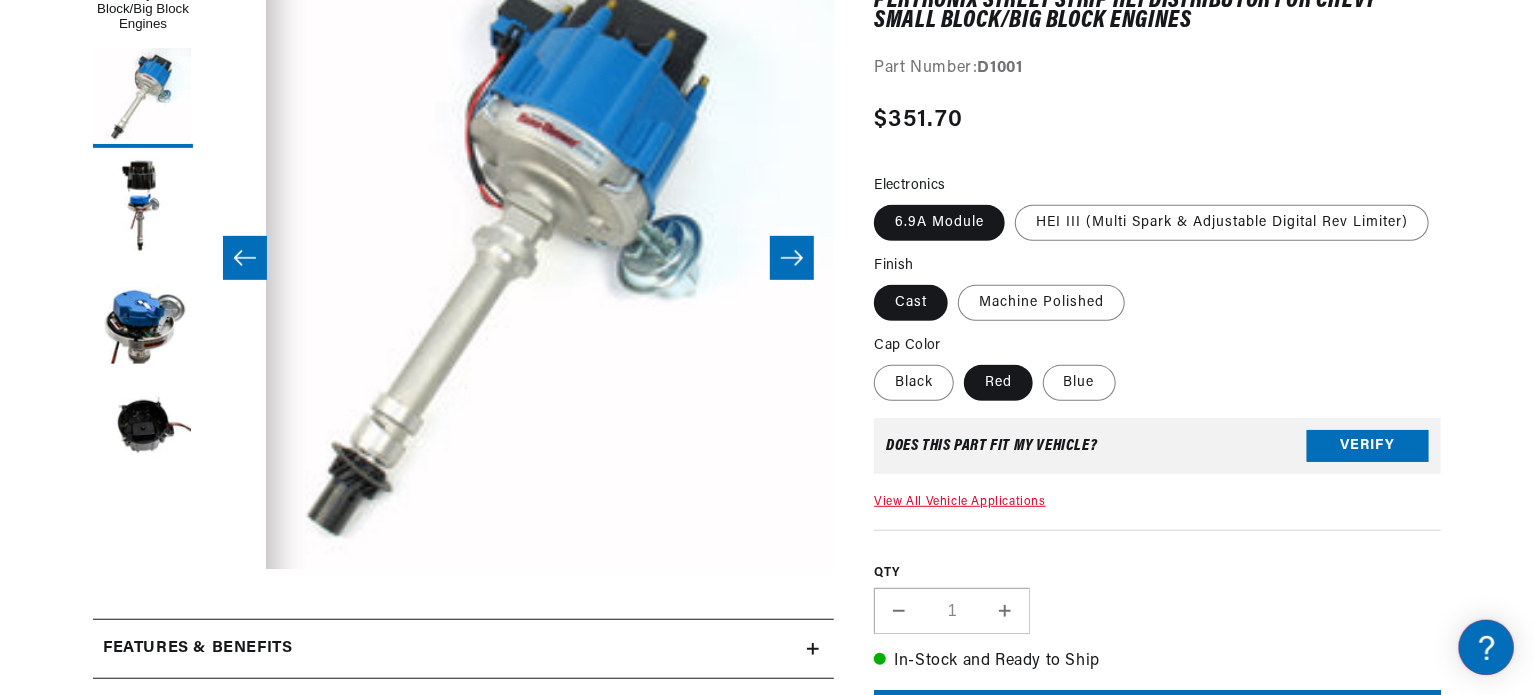 click 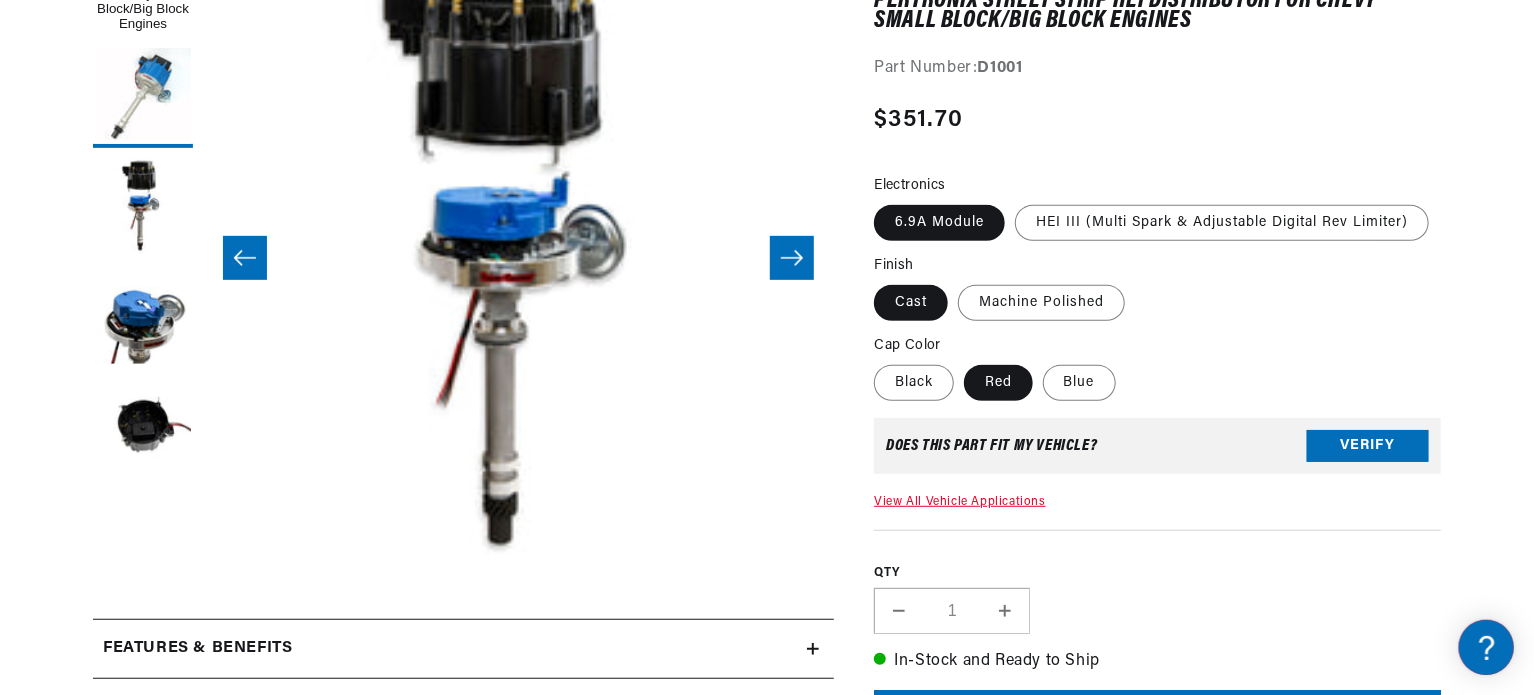 click 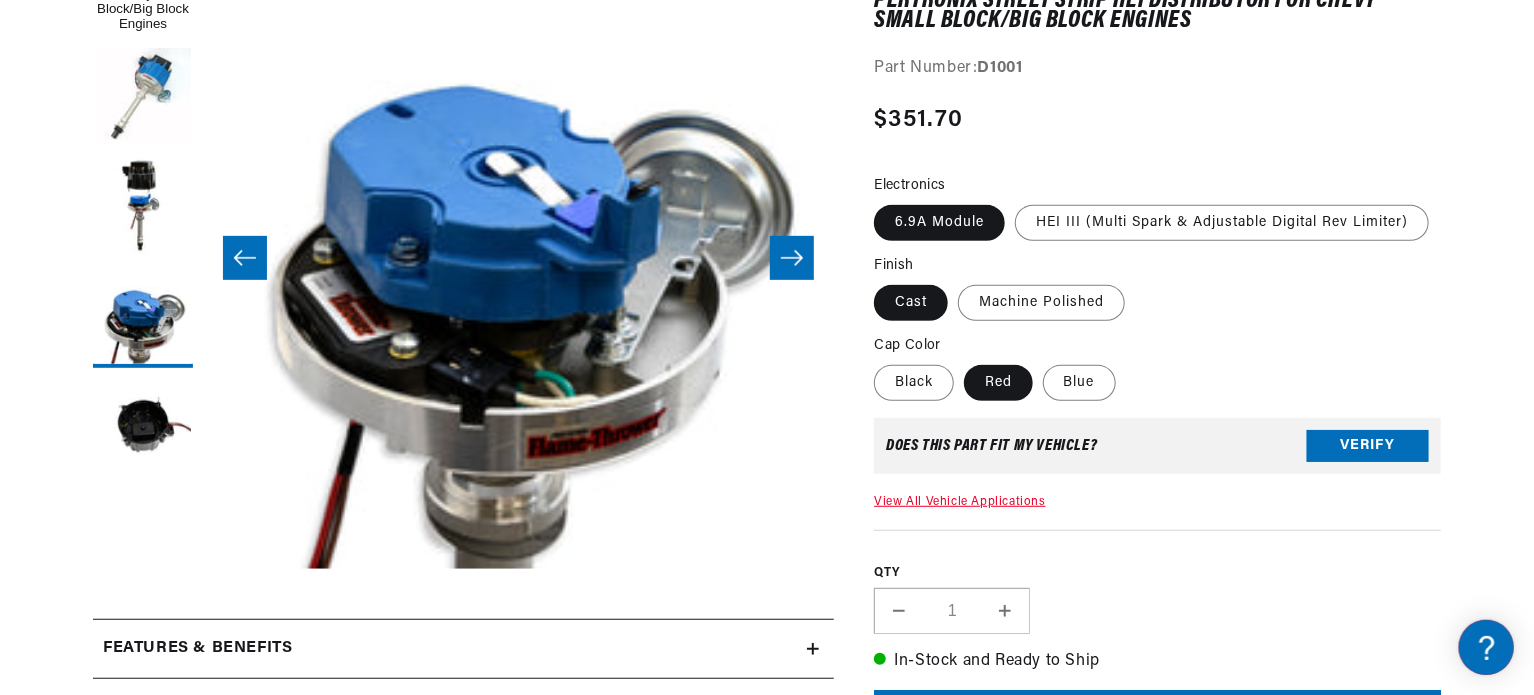 click 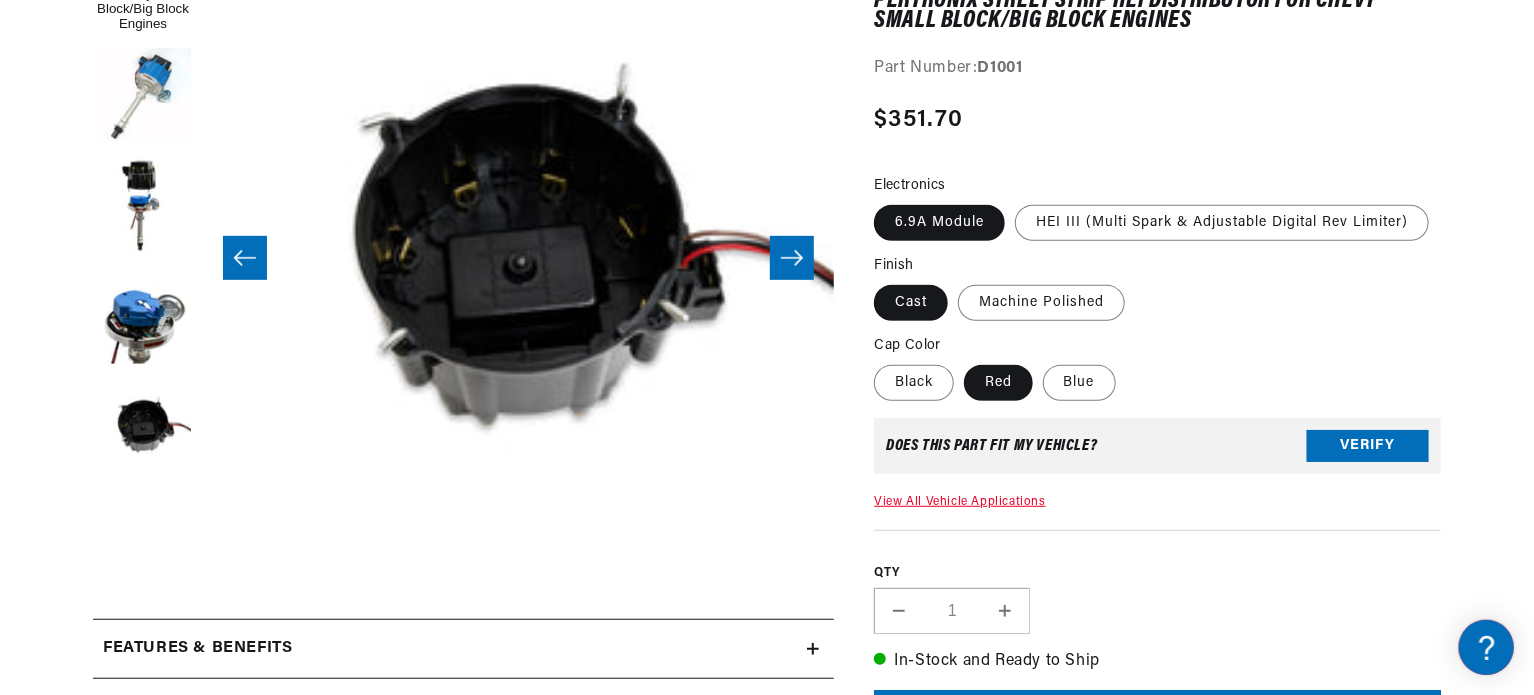 click 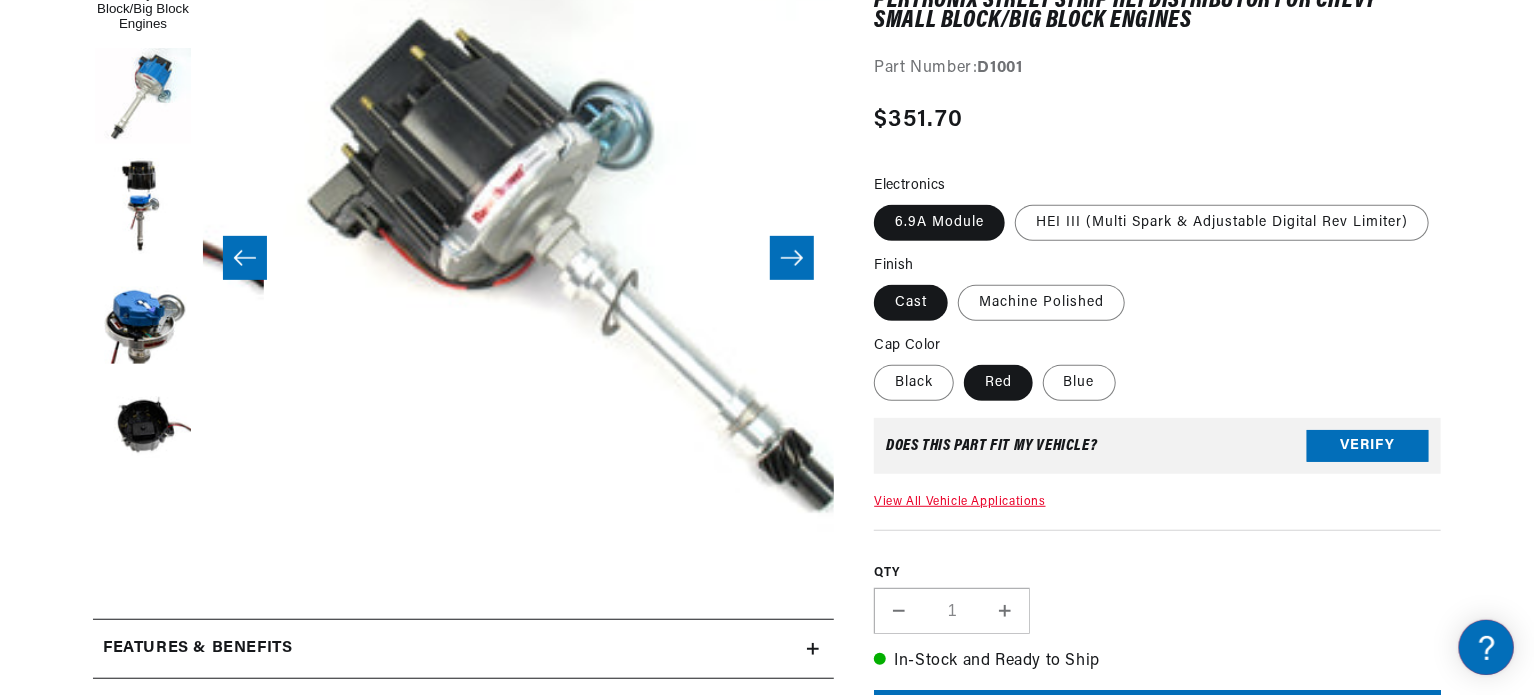 scroll, scrollTop: 0, scrollLeft: 3156, axis: horizontal 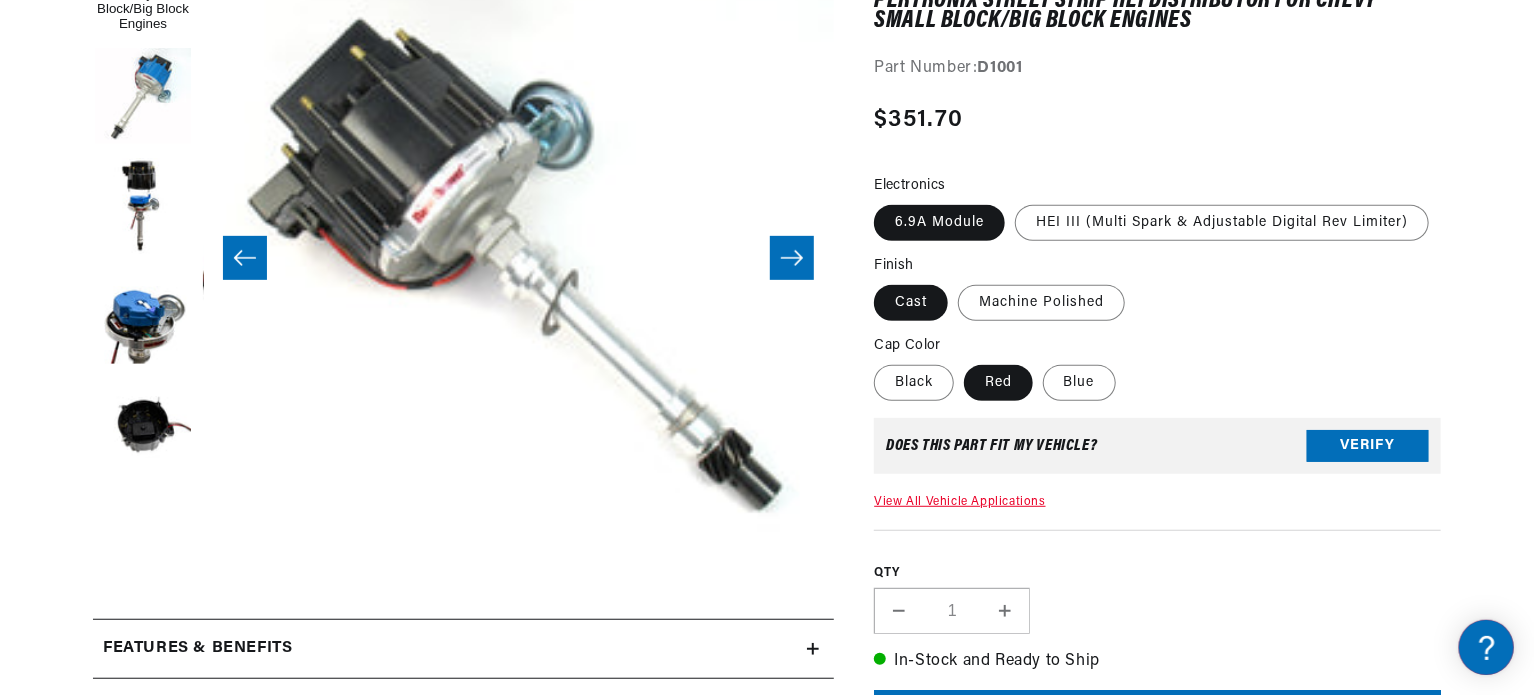 click 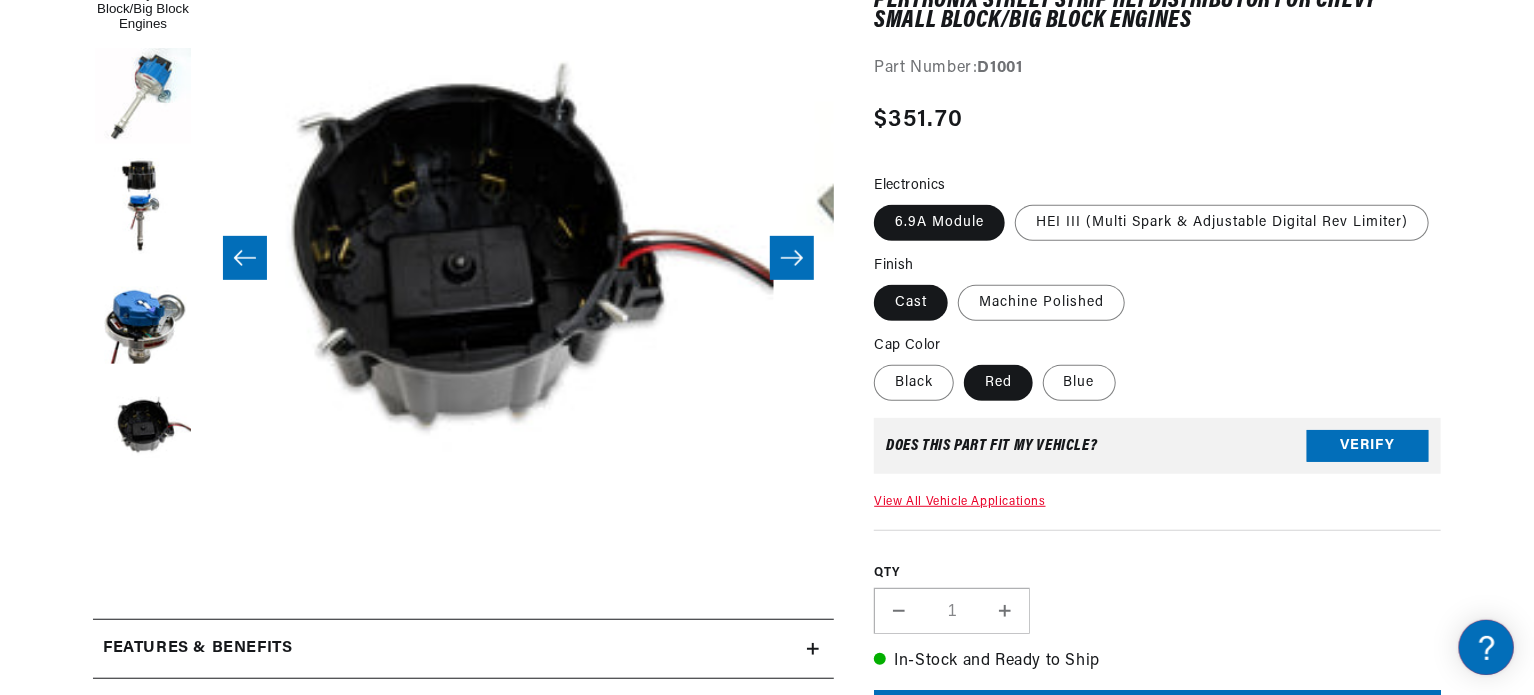 scroll, scrollTop: 0, scrollLeft: 2525, axis: horizontal 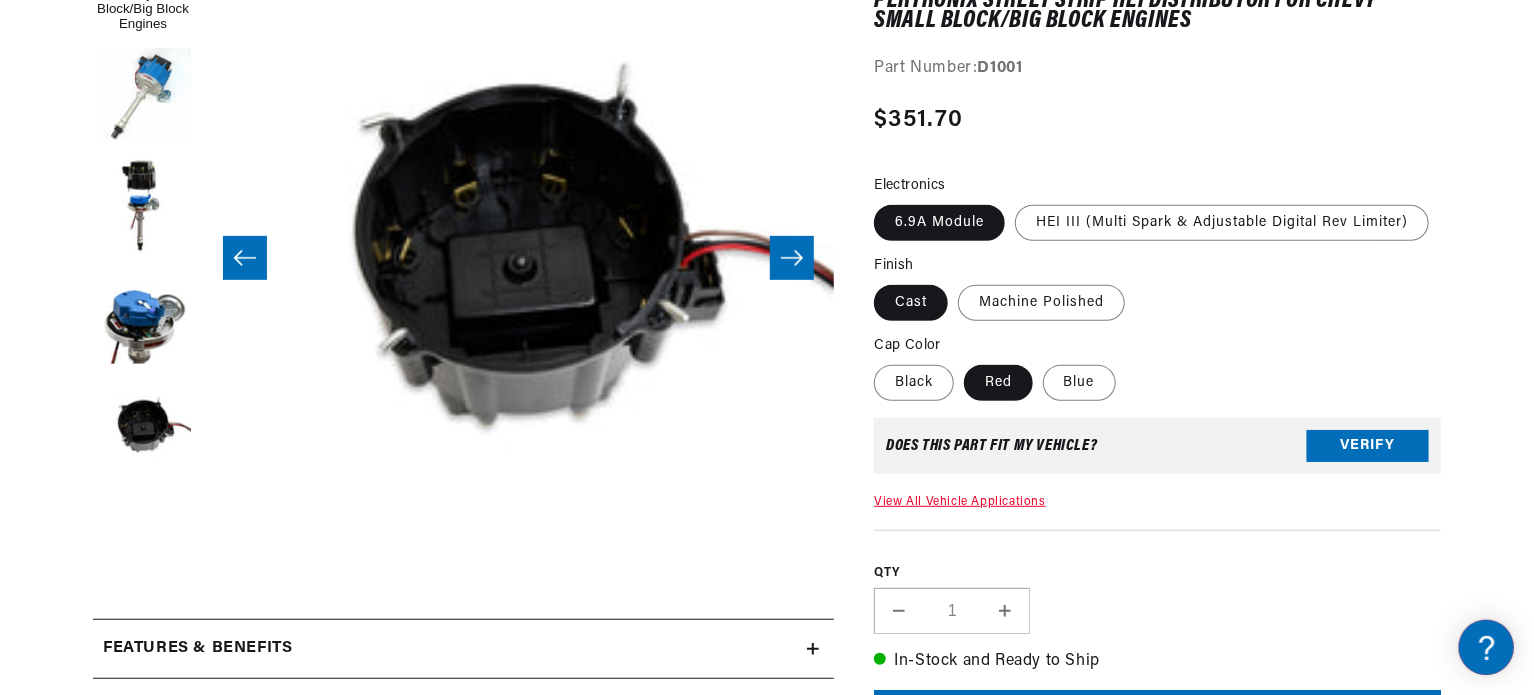 click 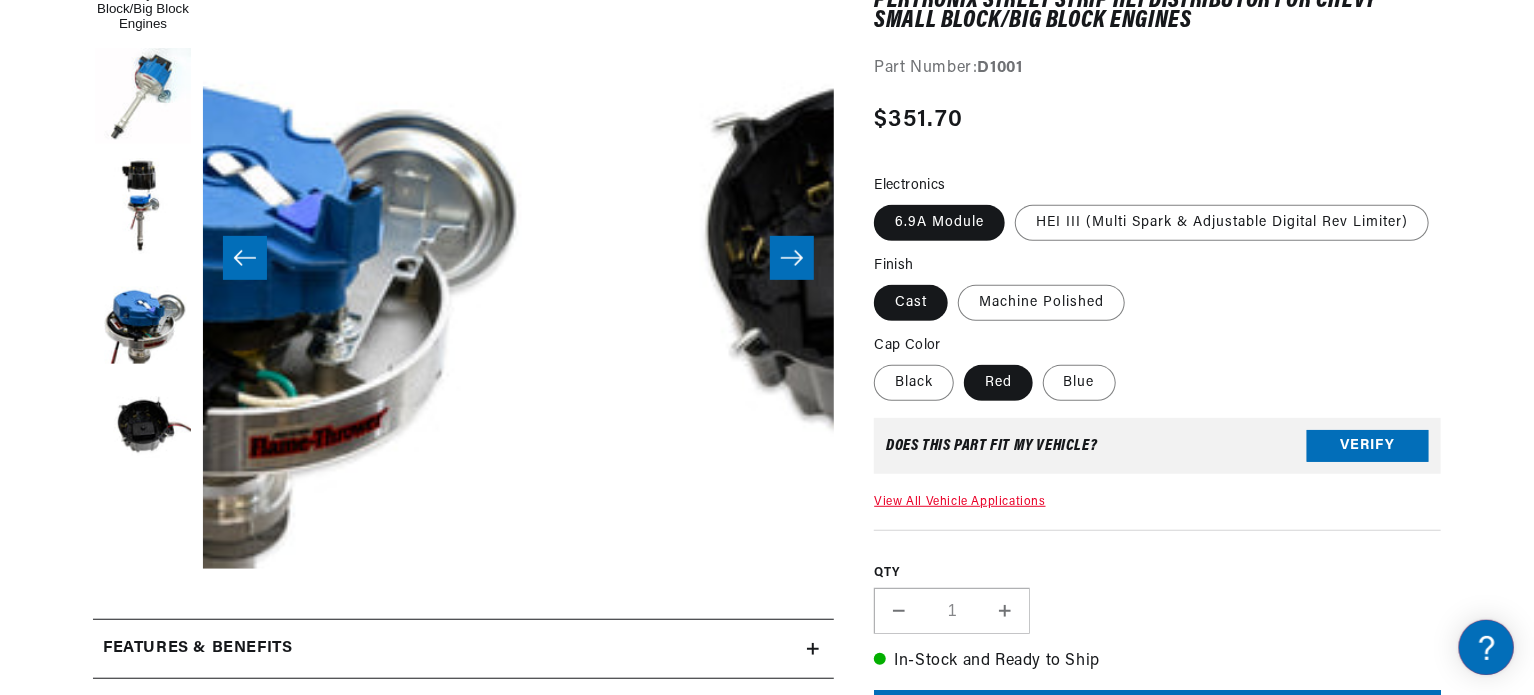 scroll, scrollTop: 0, scrollLeft: 1894, axis: horizontal 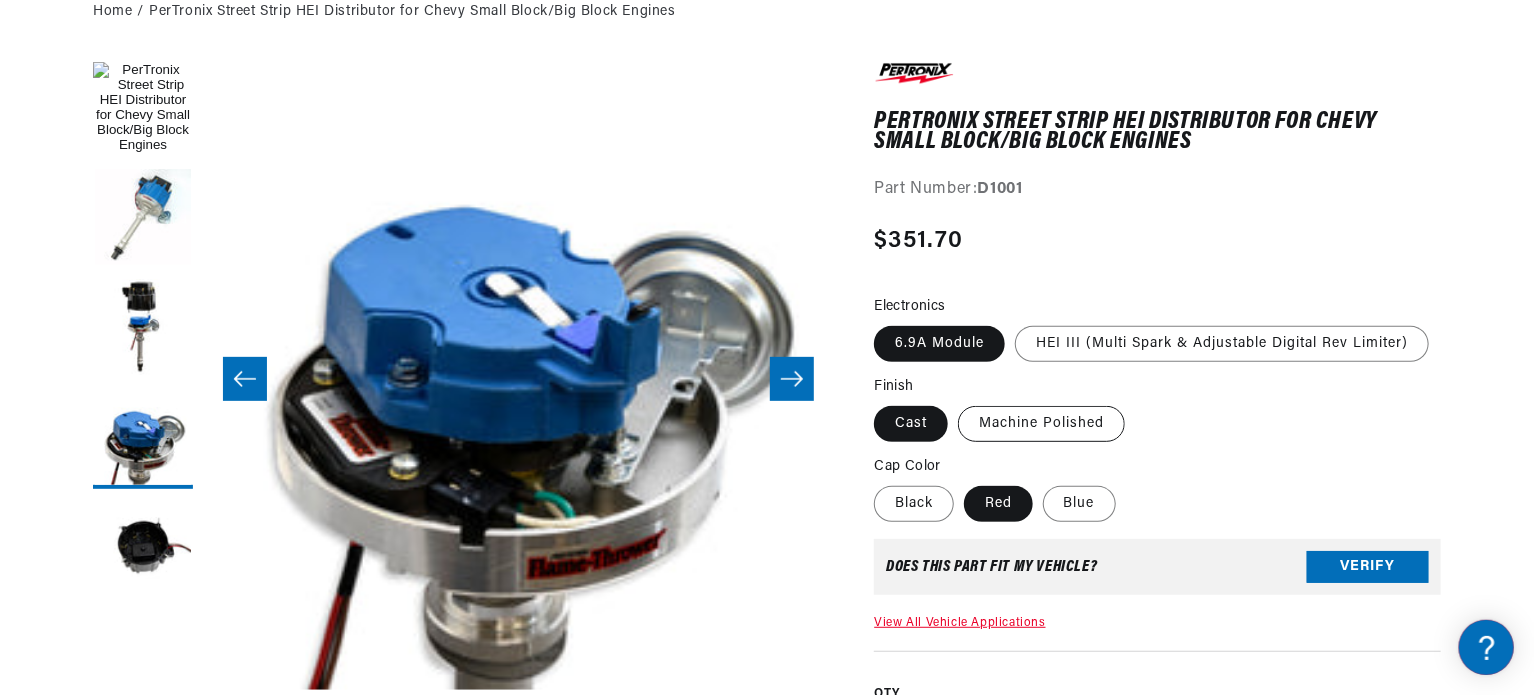 click on "Machine Polished" at bounding box center (1041, 424) 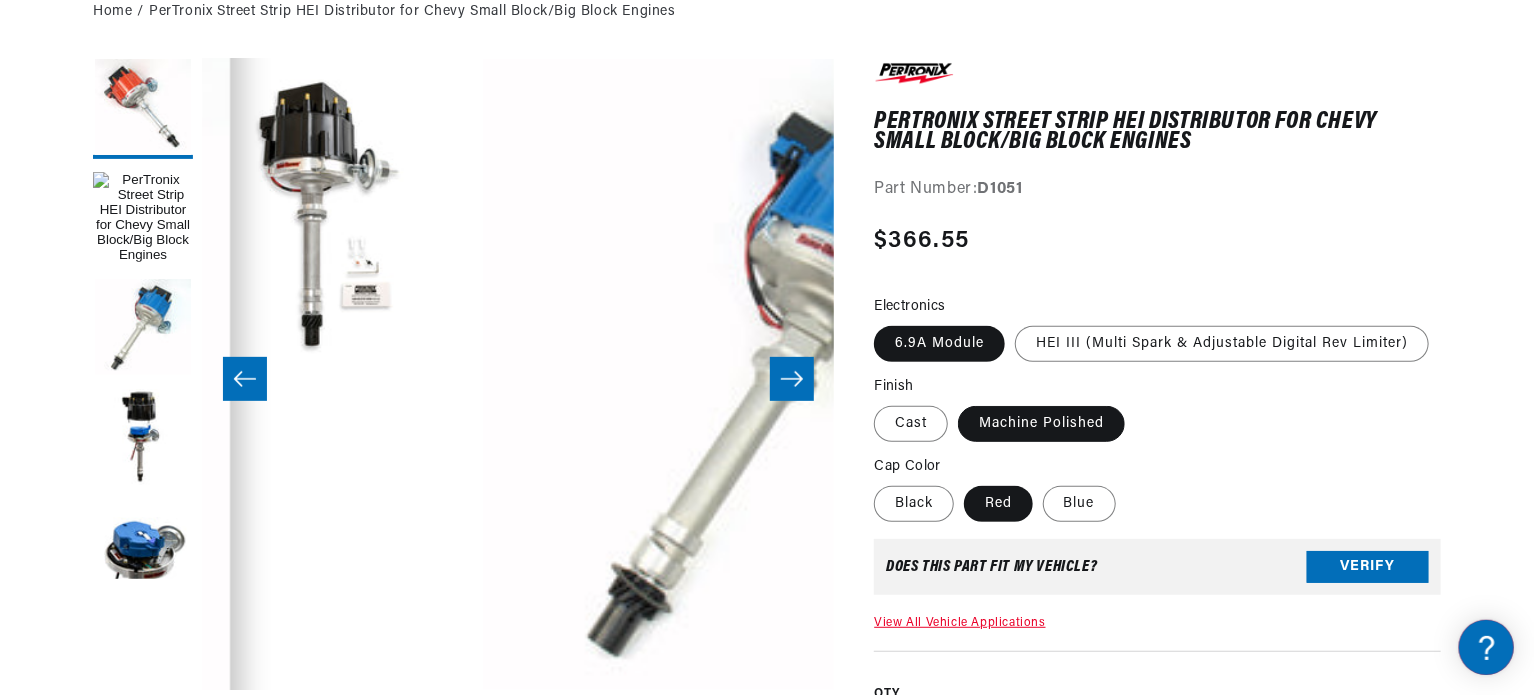 scroll 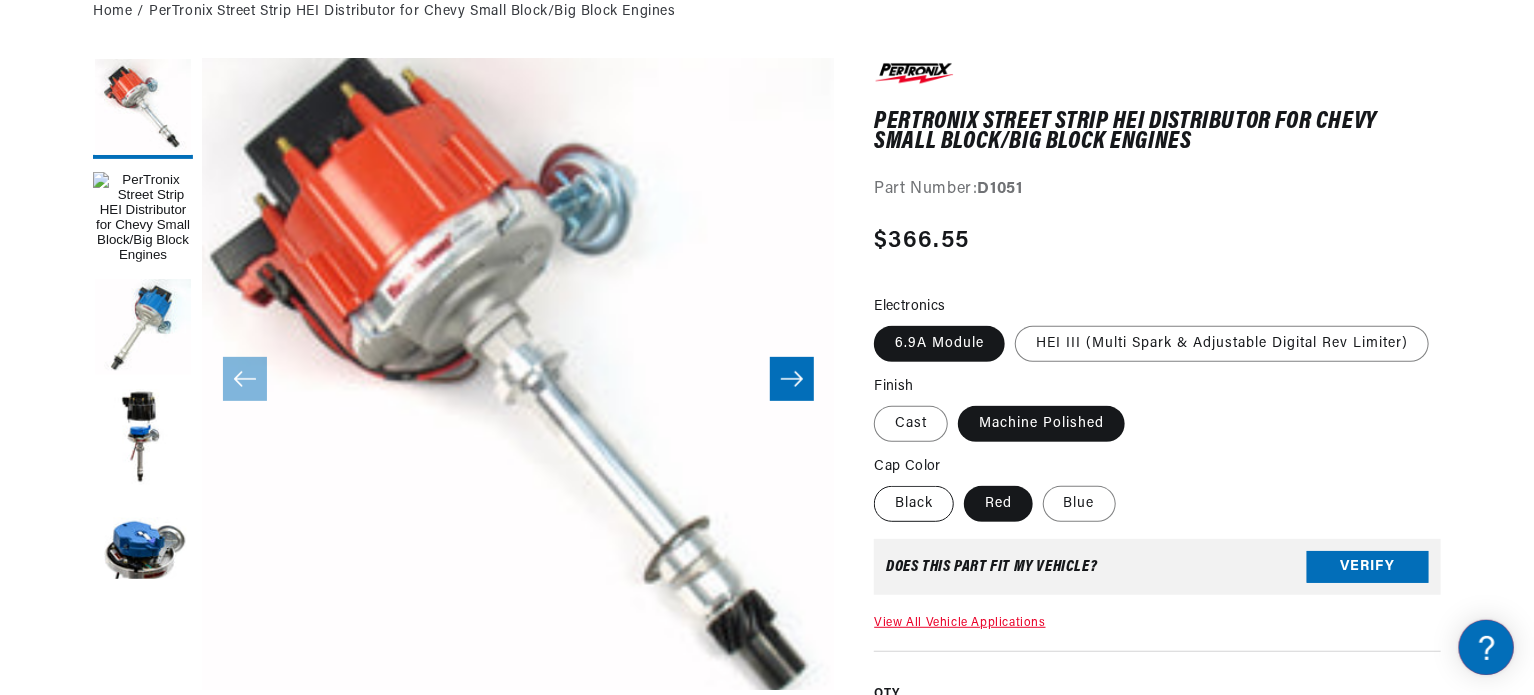 click on "Black" at bounding box center [914, 504] 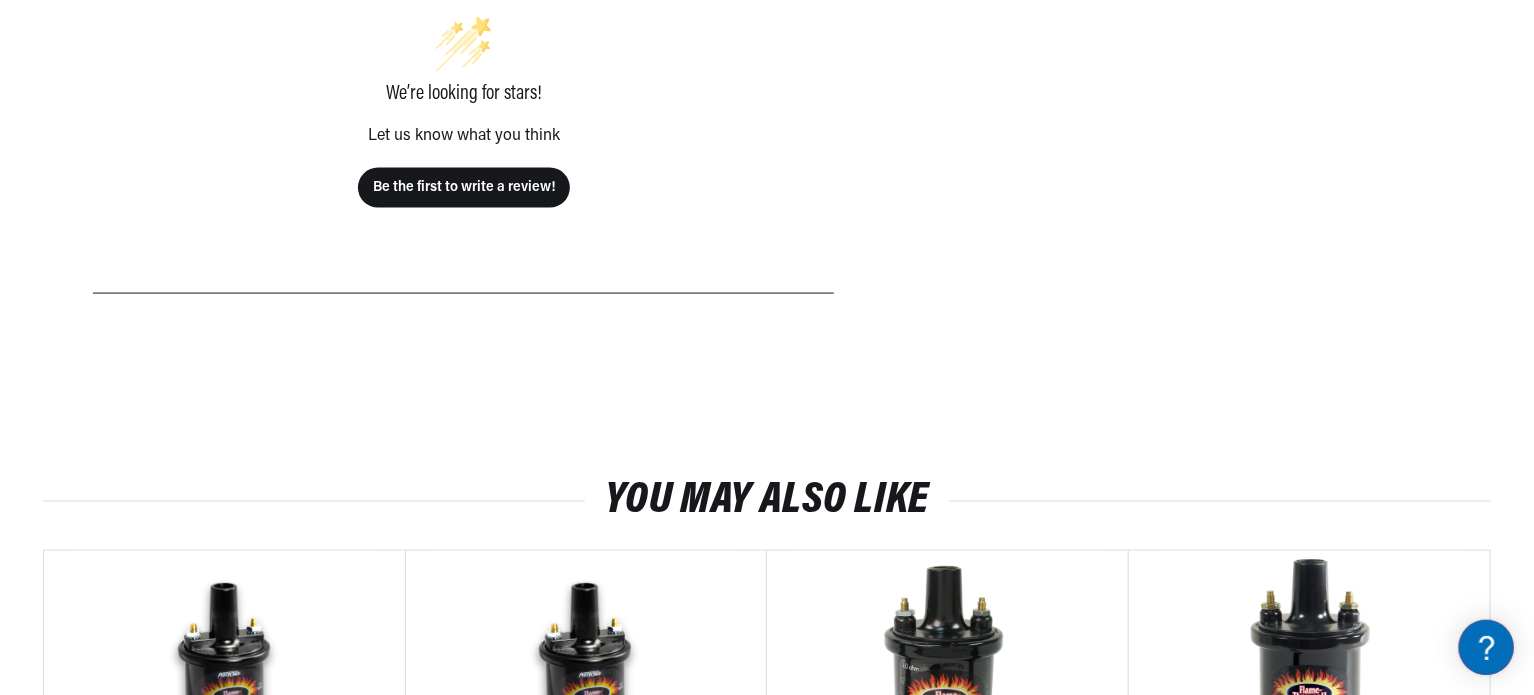 scroll, scrollTop: 0, scrollLeft: 0, axis: both 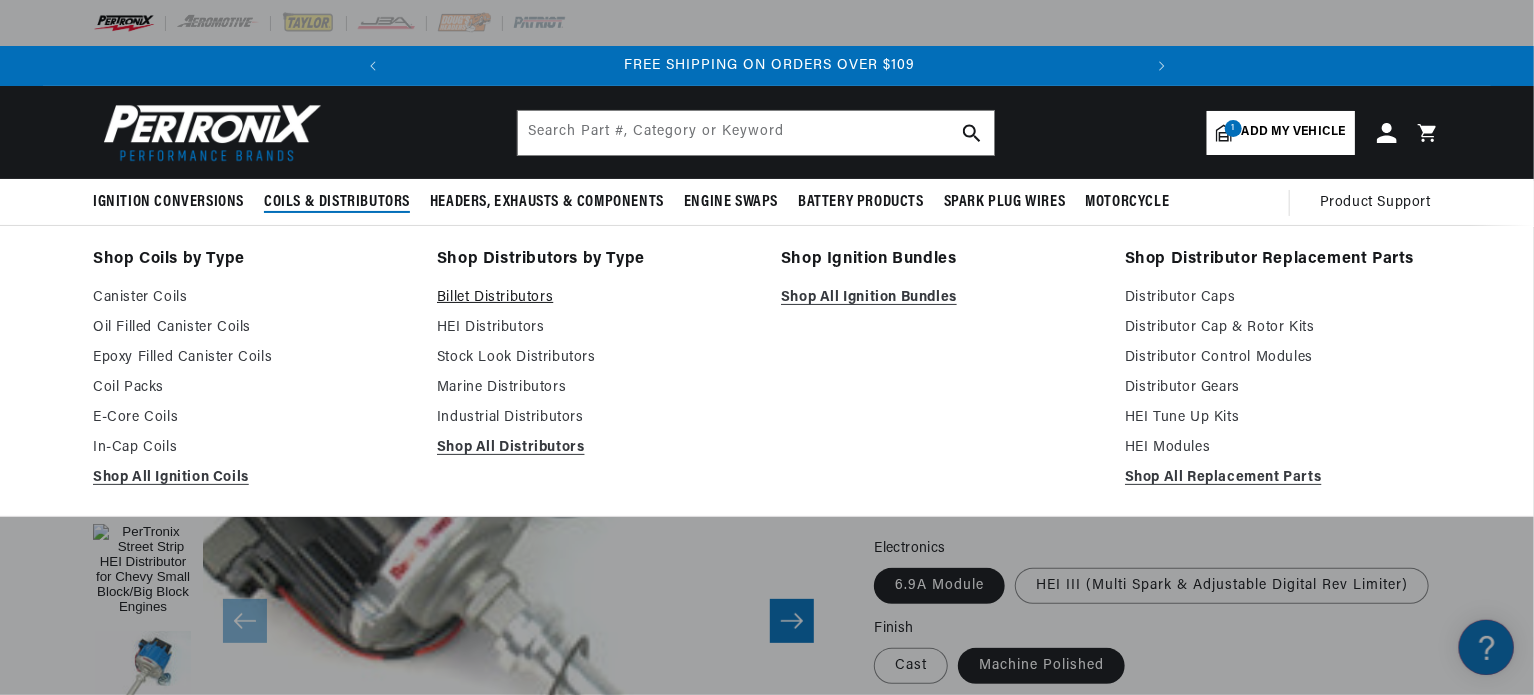 click on "Billet Distributors" at bounding box center (595, 298) 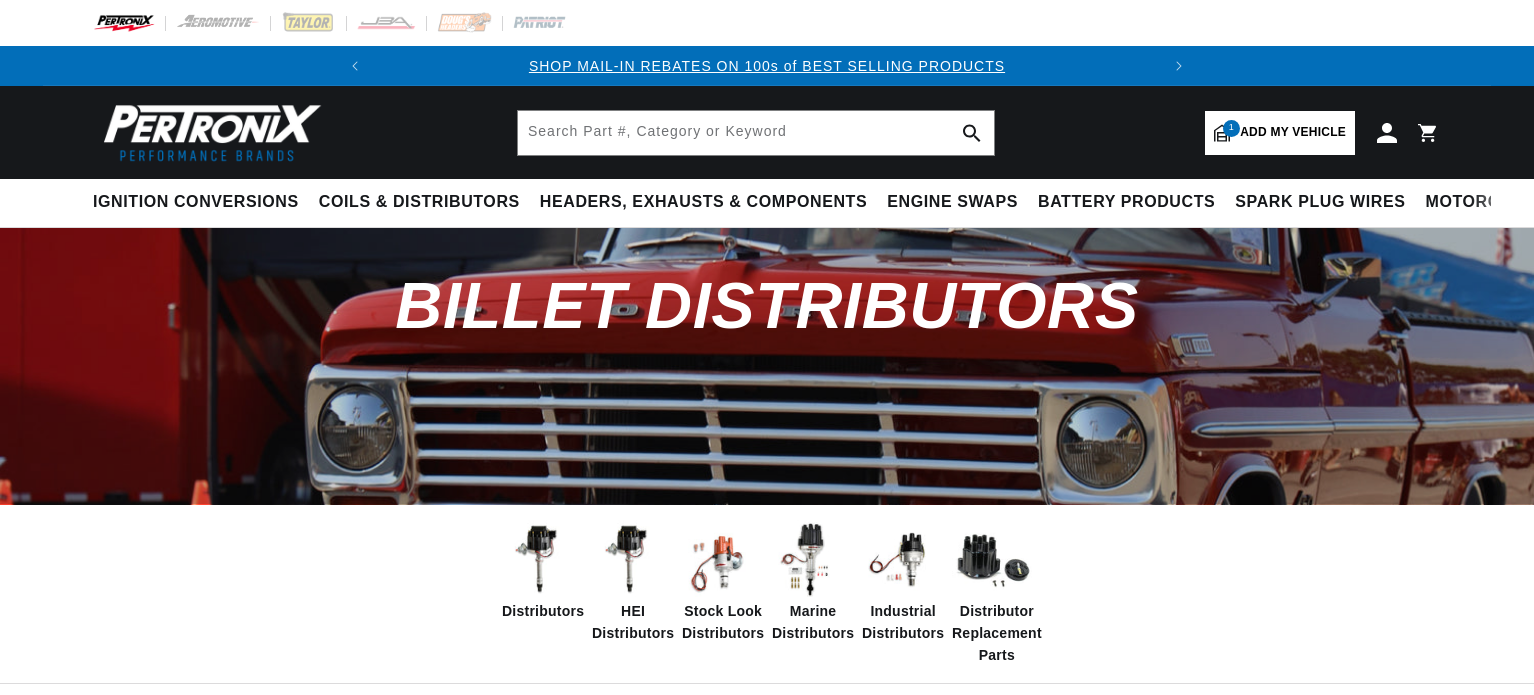 scroll, scrollTop: 0, scrollLeft: 0, axis: both 